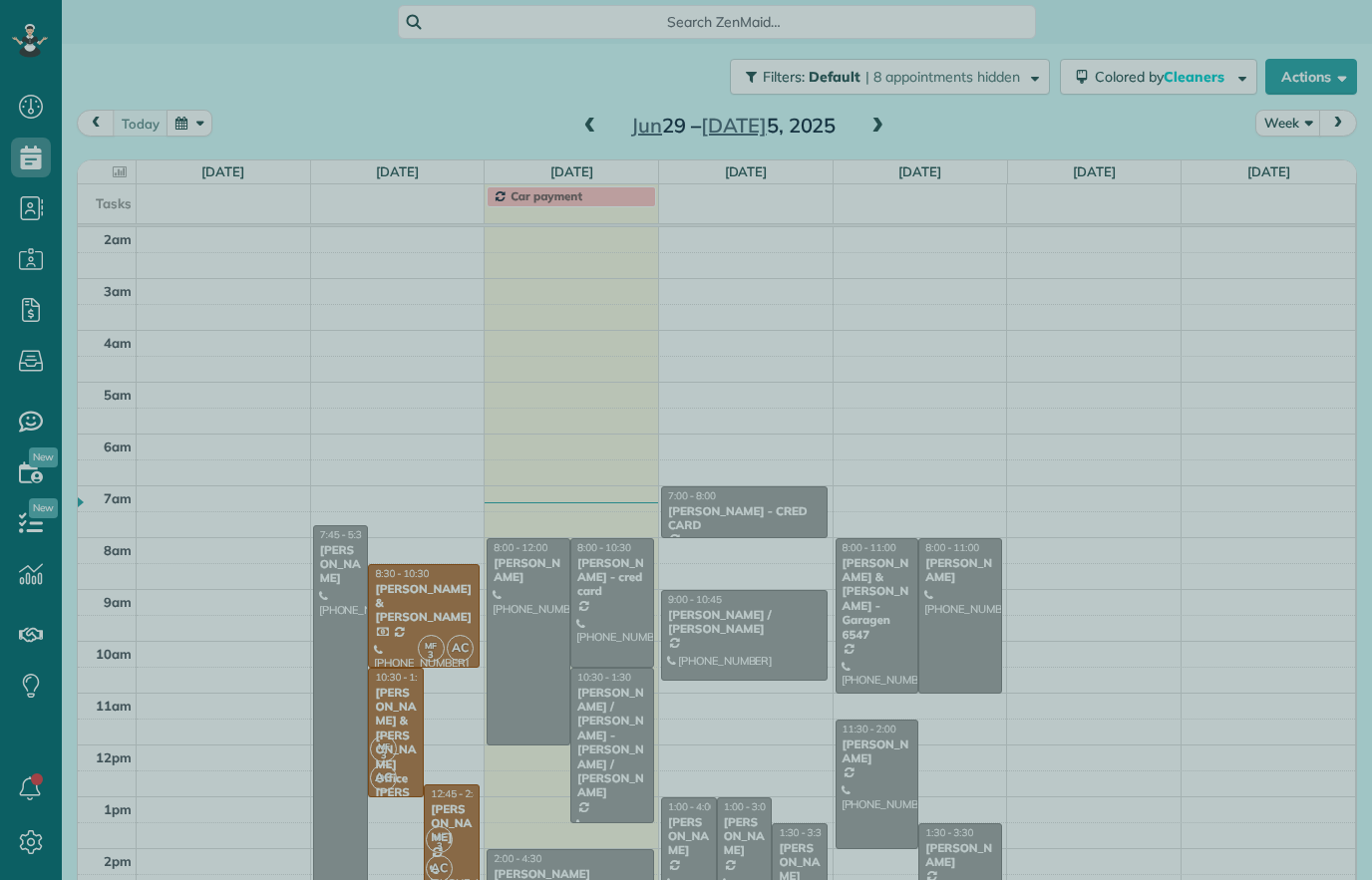 scroll, scrollTop: 0, scrollLeft: 0, axis: both 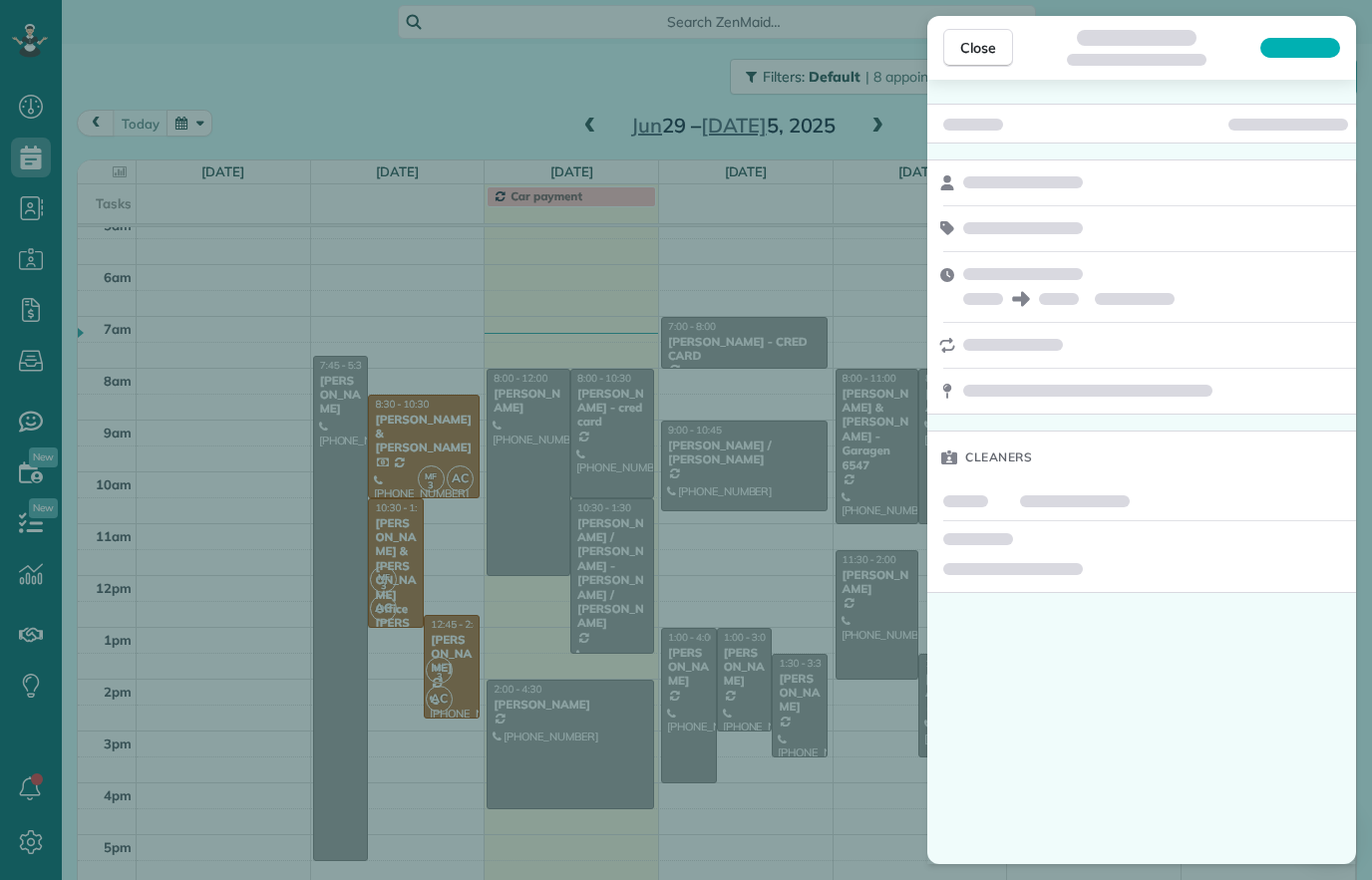 click on "Close" at bounding box center [978, 48] 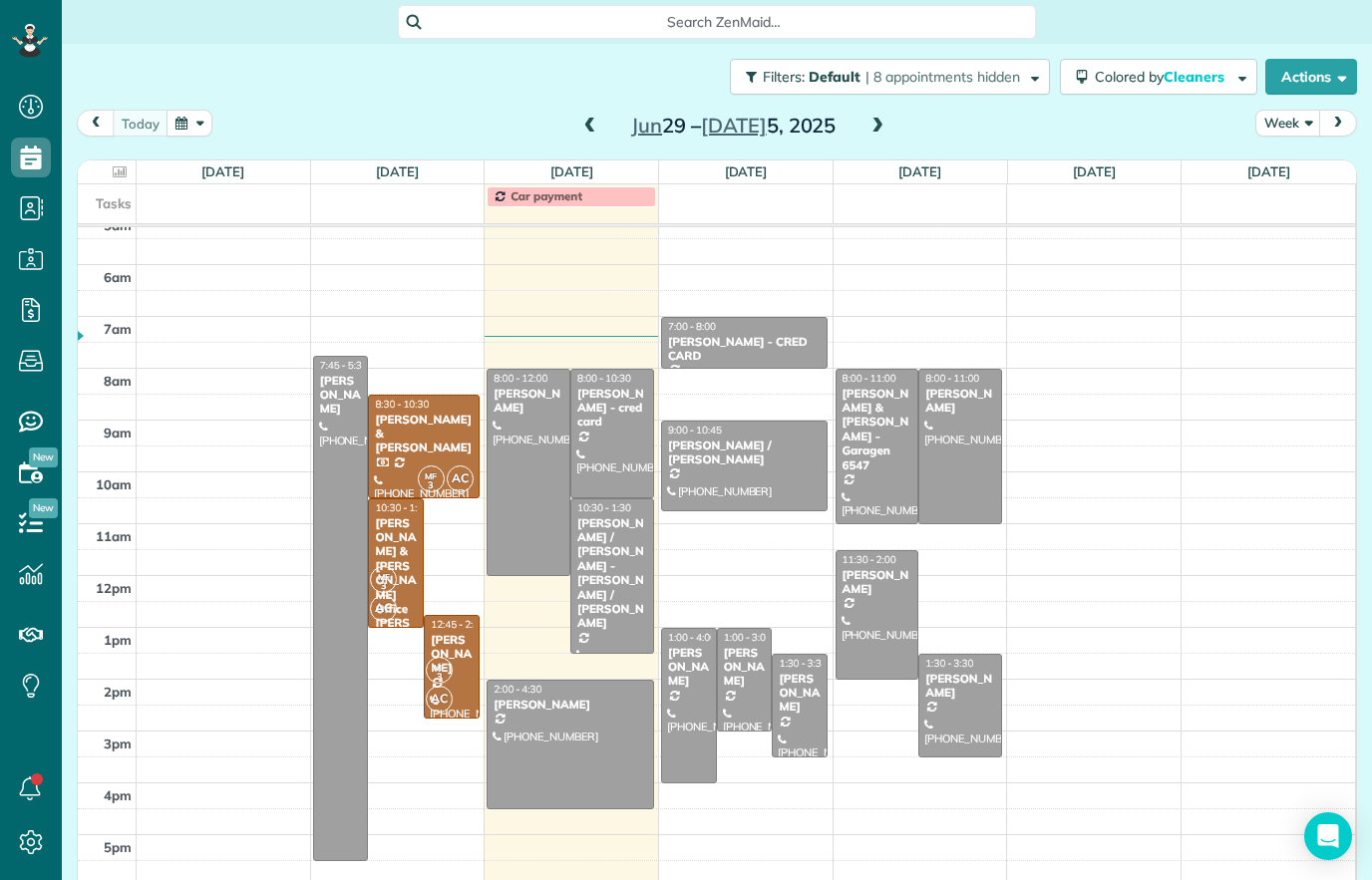 click at bounding box center (528, 472) 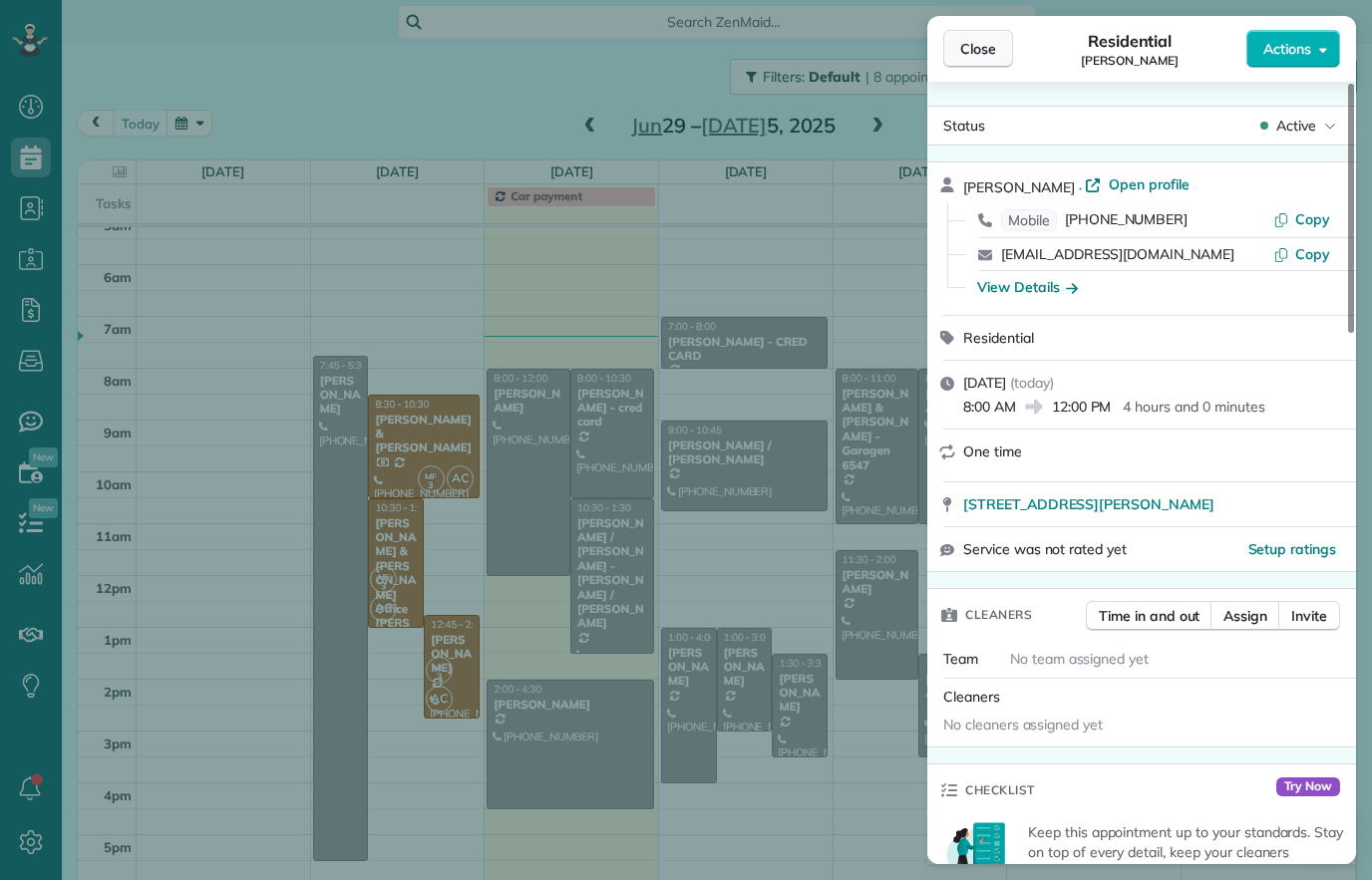click on "Close" at bounding box center (978, 49) 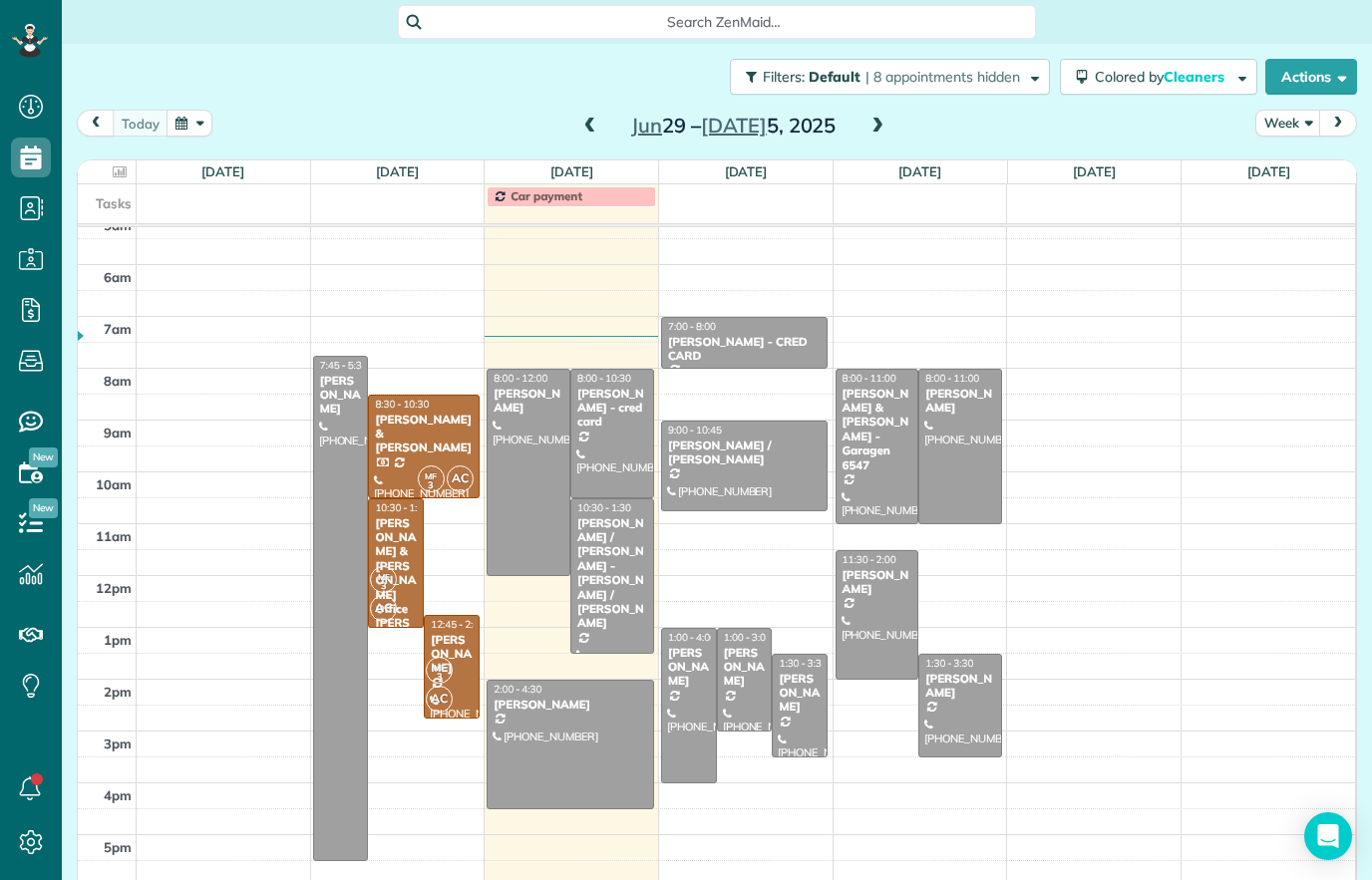 click at bounding box center [528, 472] 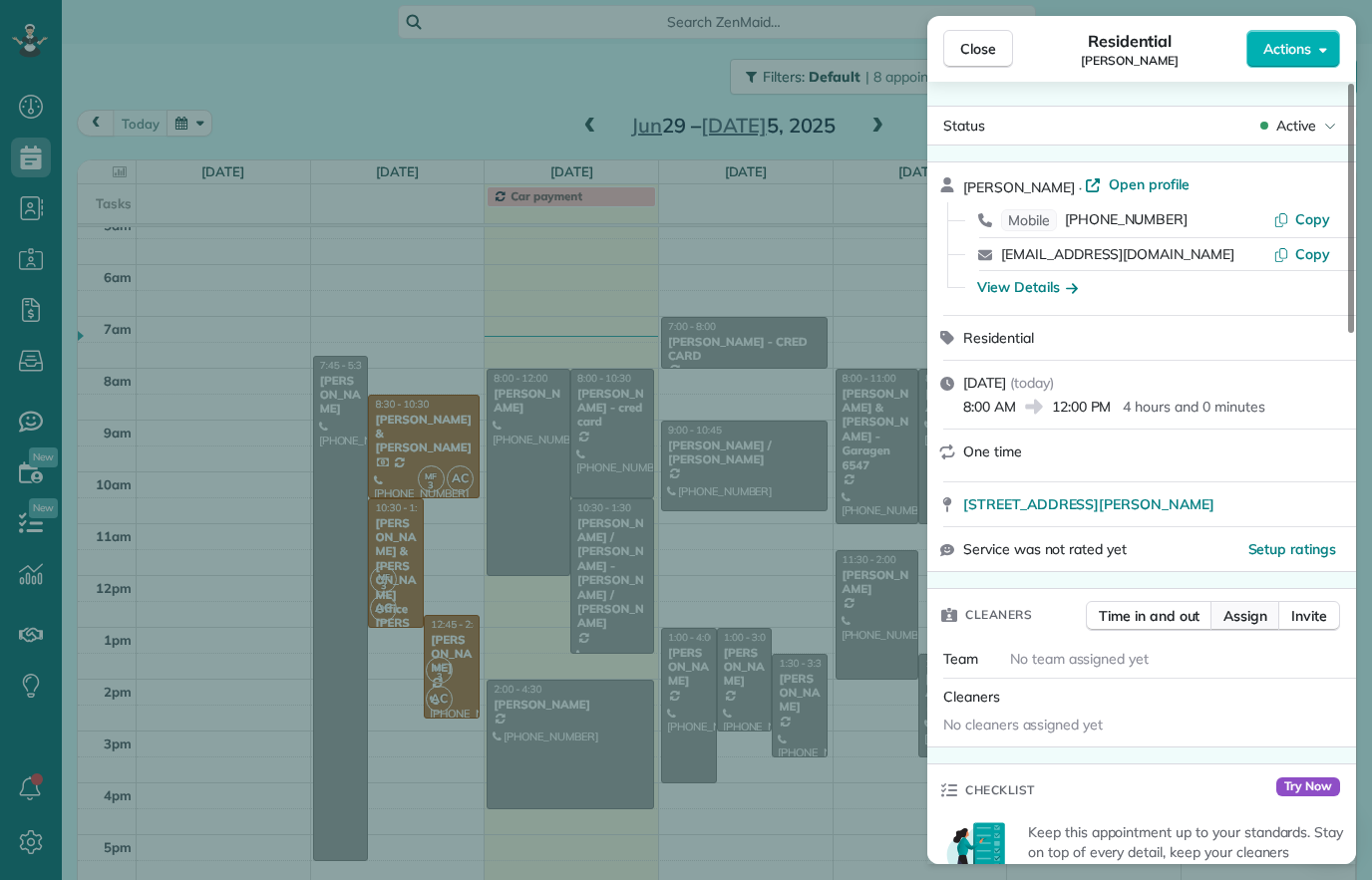 click on "Assign" at bounding box center [1245, 616] 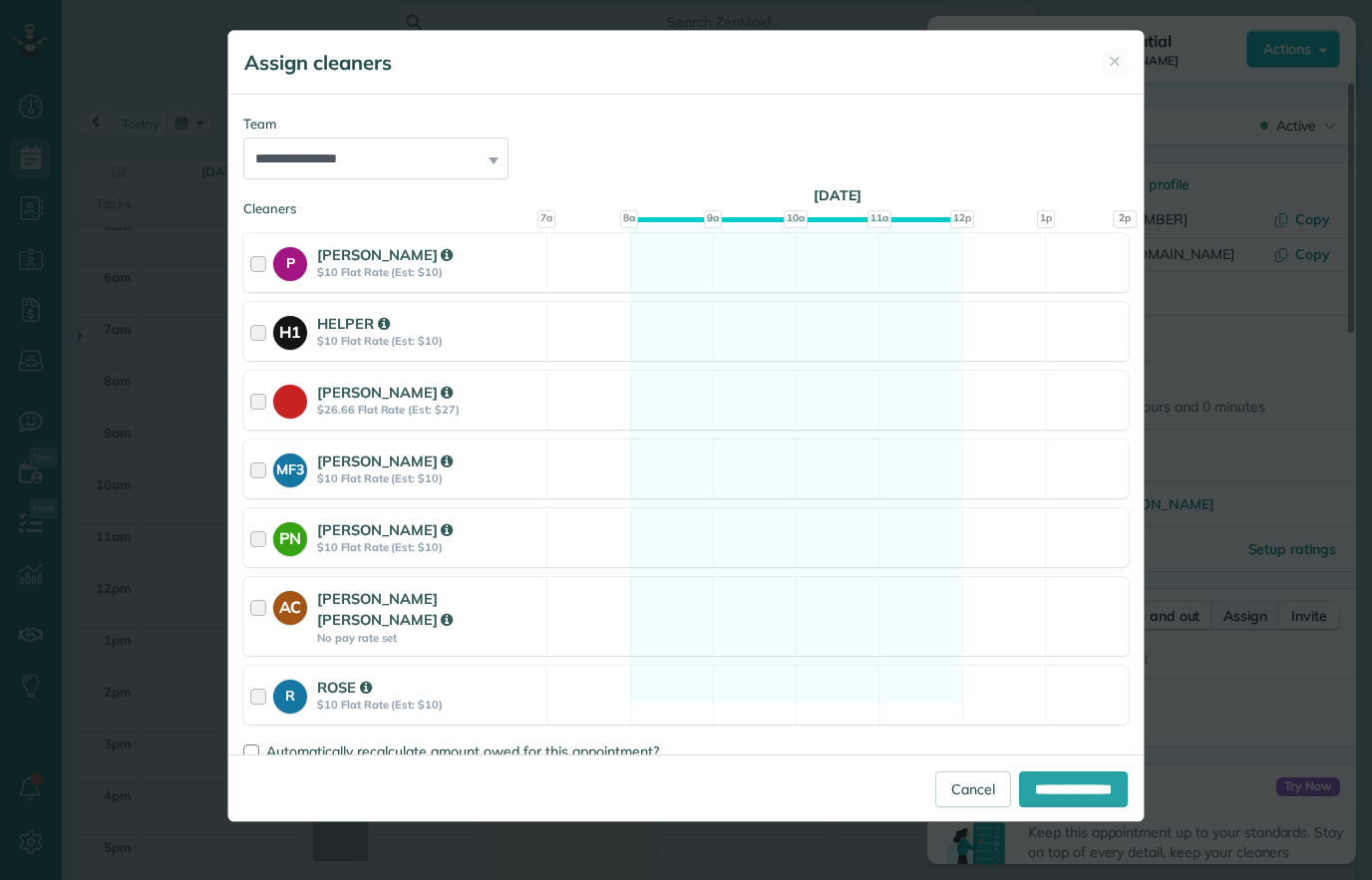 scroll, scrollTop: 114, scrollLeft: 0, axis: vertical 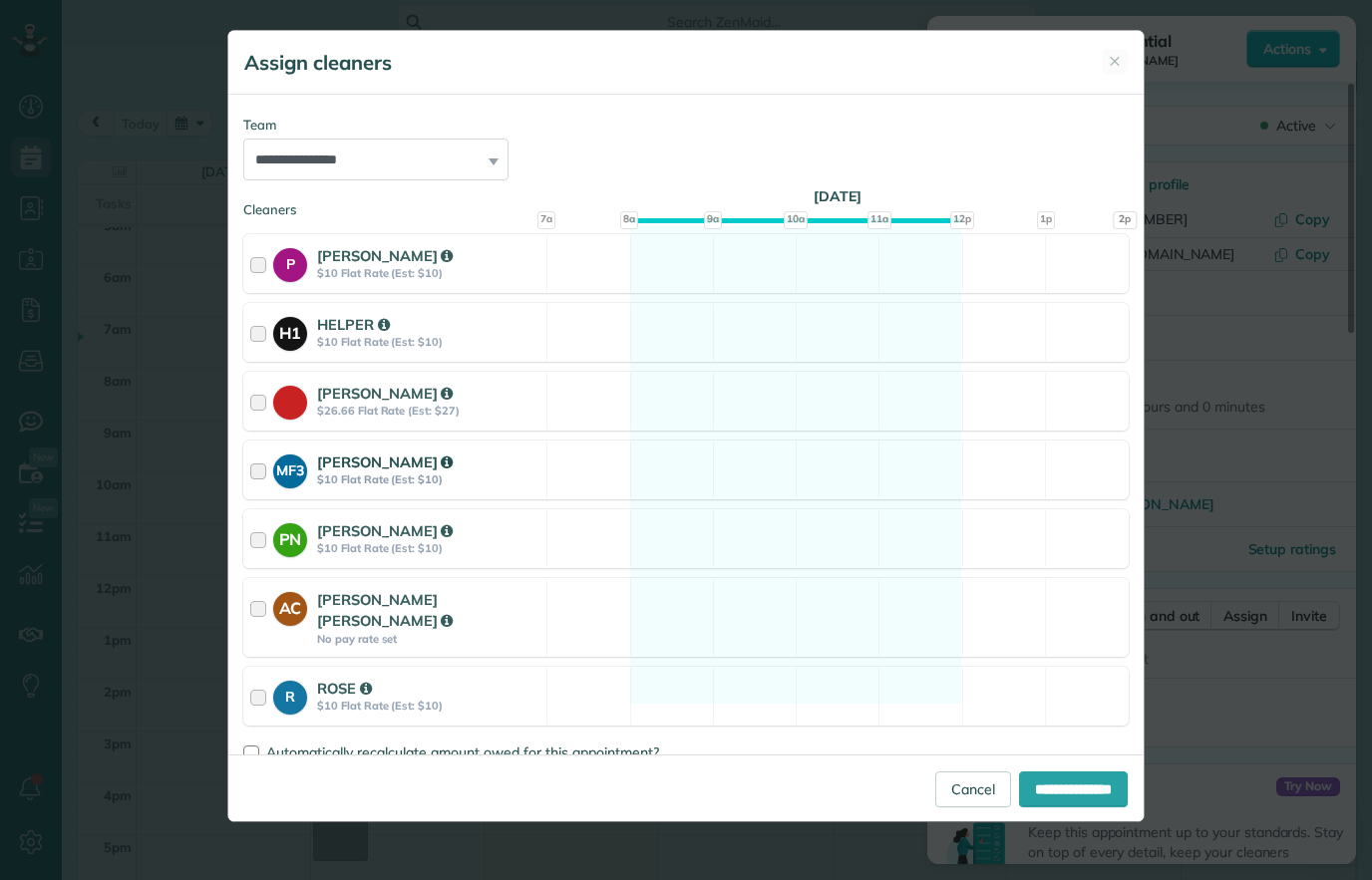 click at bounding box center [261, 469] 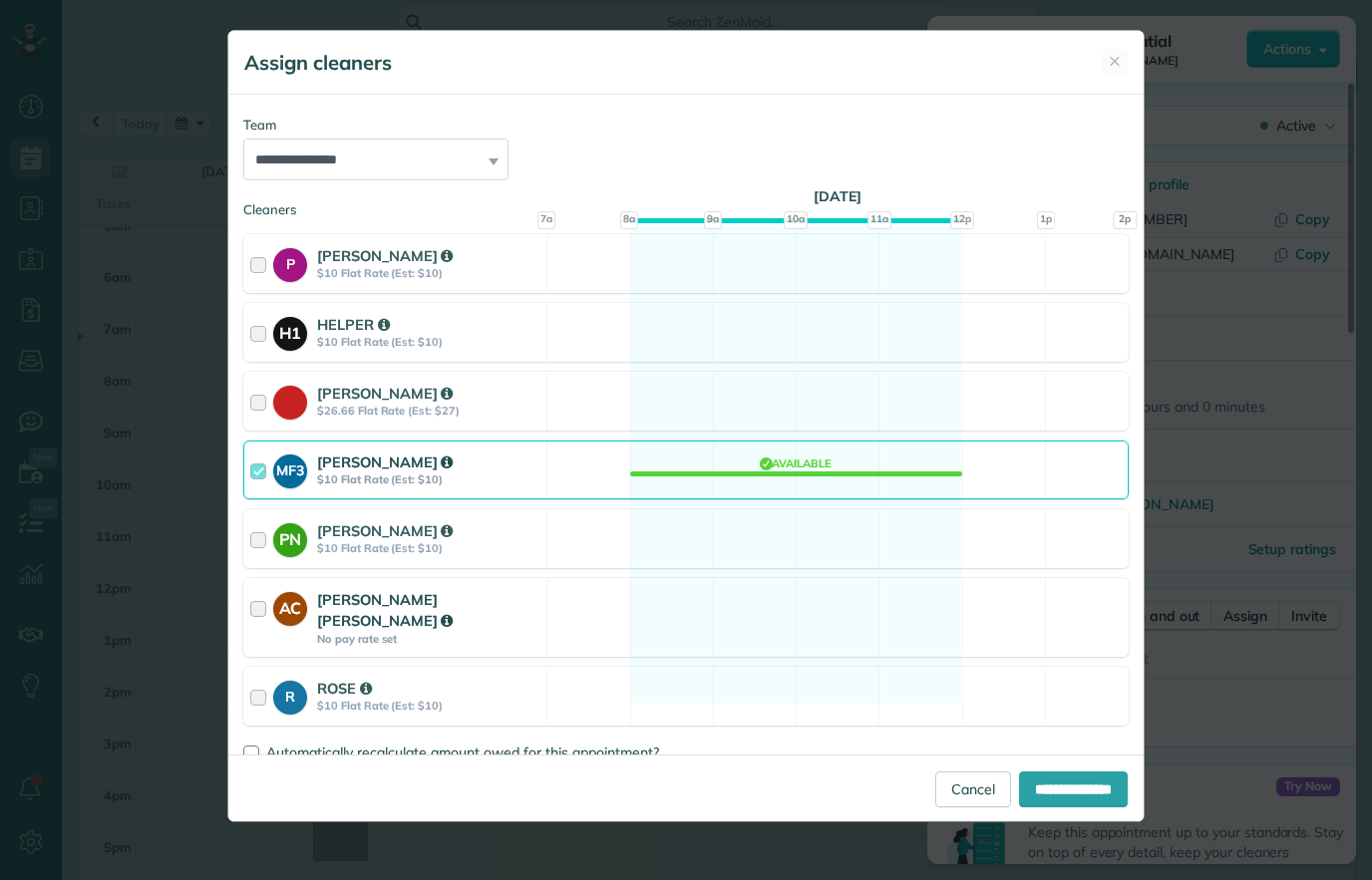click at bounding box center (261, 617) 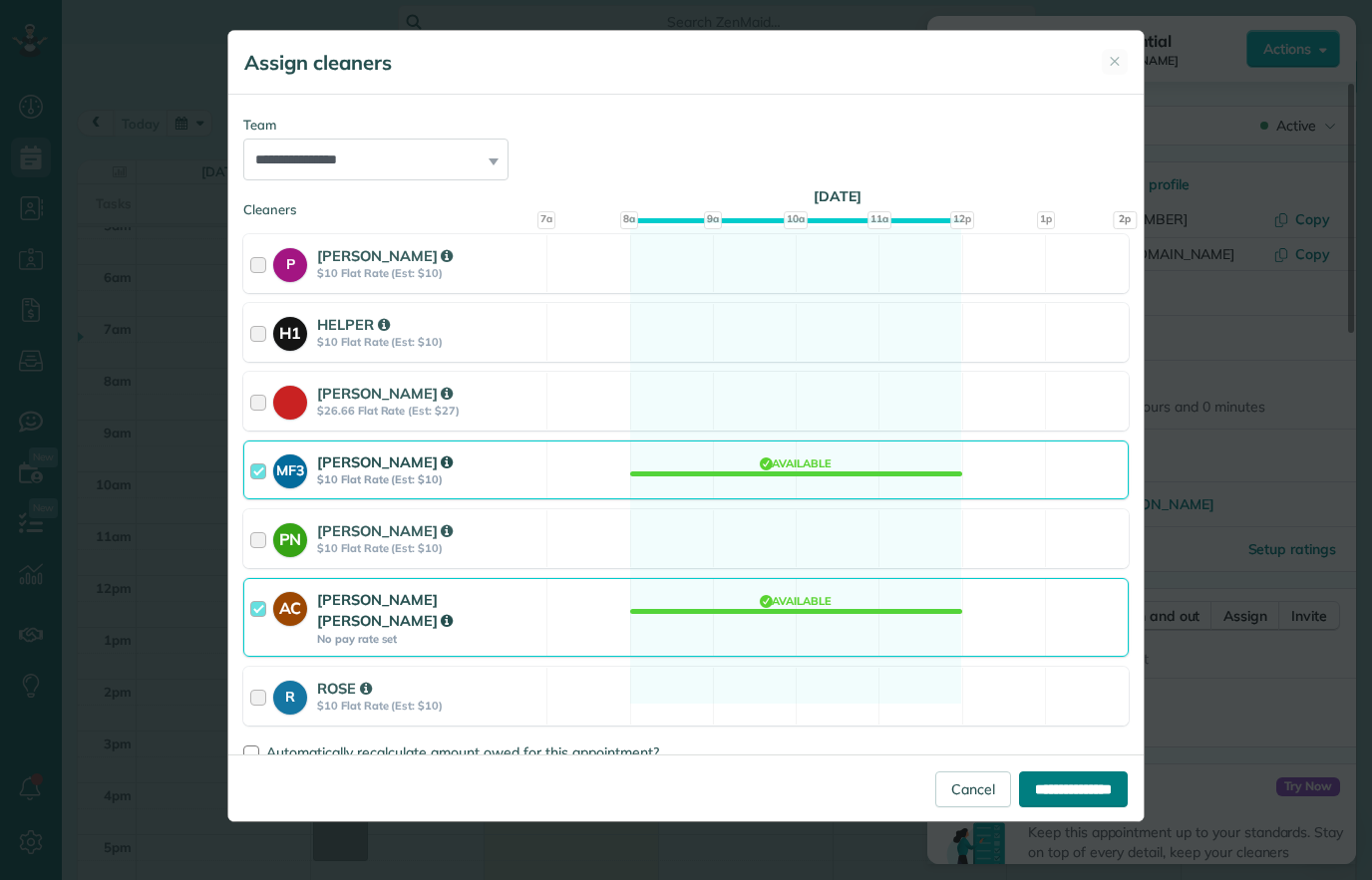 click on "**********" at bounding box center [1073, 789] 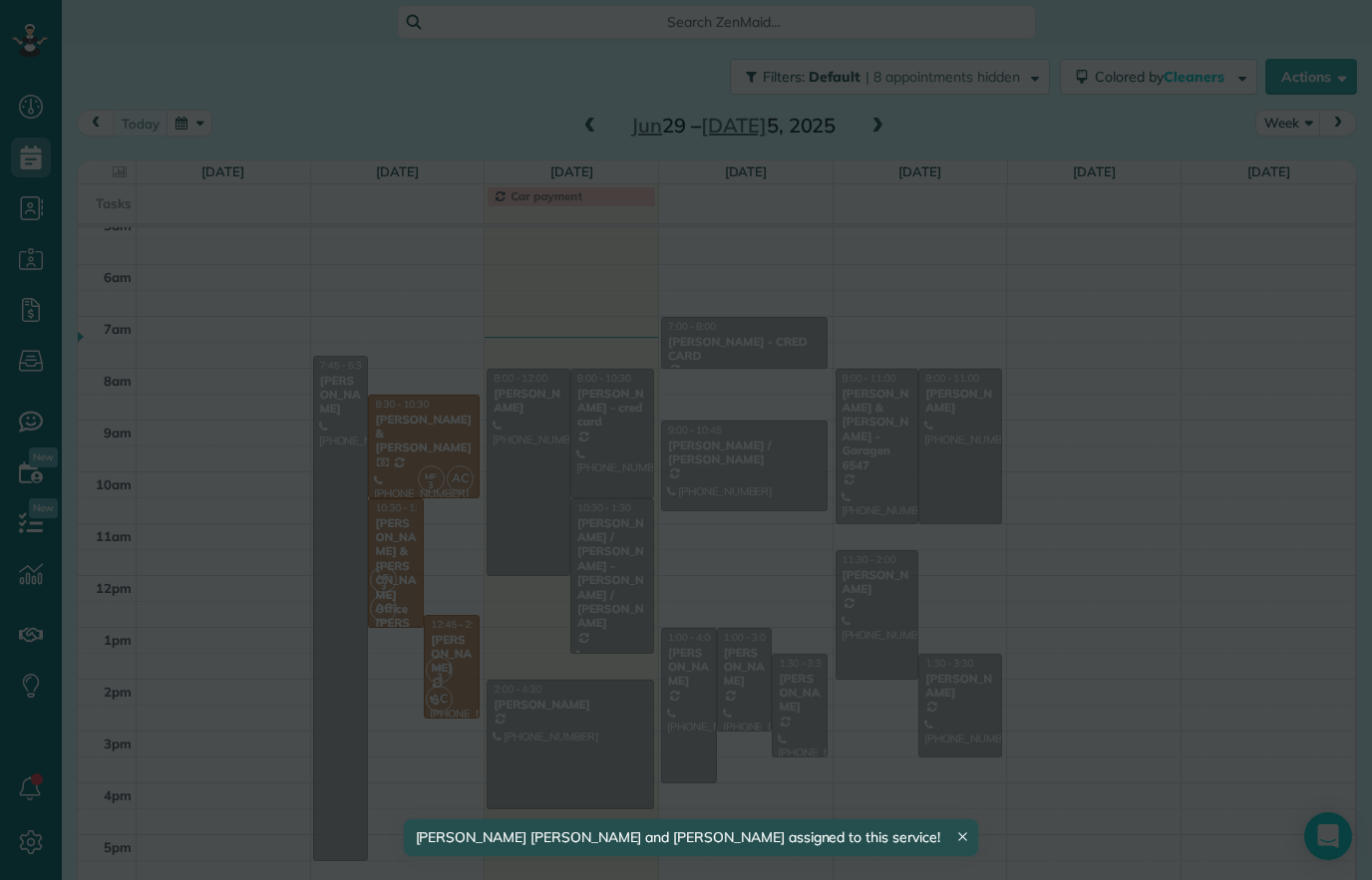 scroll, scrollTop: 151, scrollLeft: 0, axis: vertical 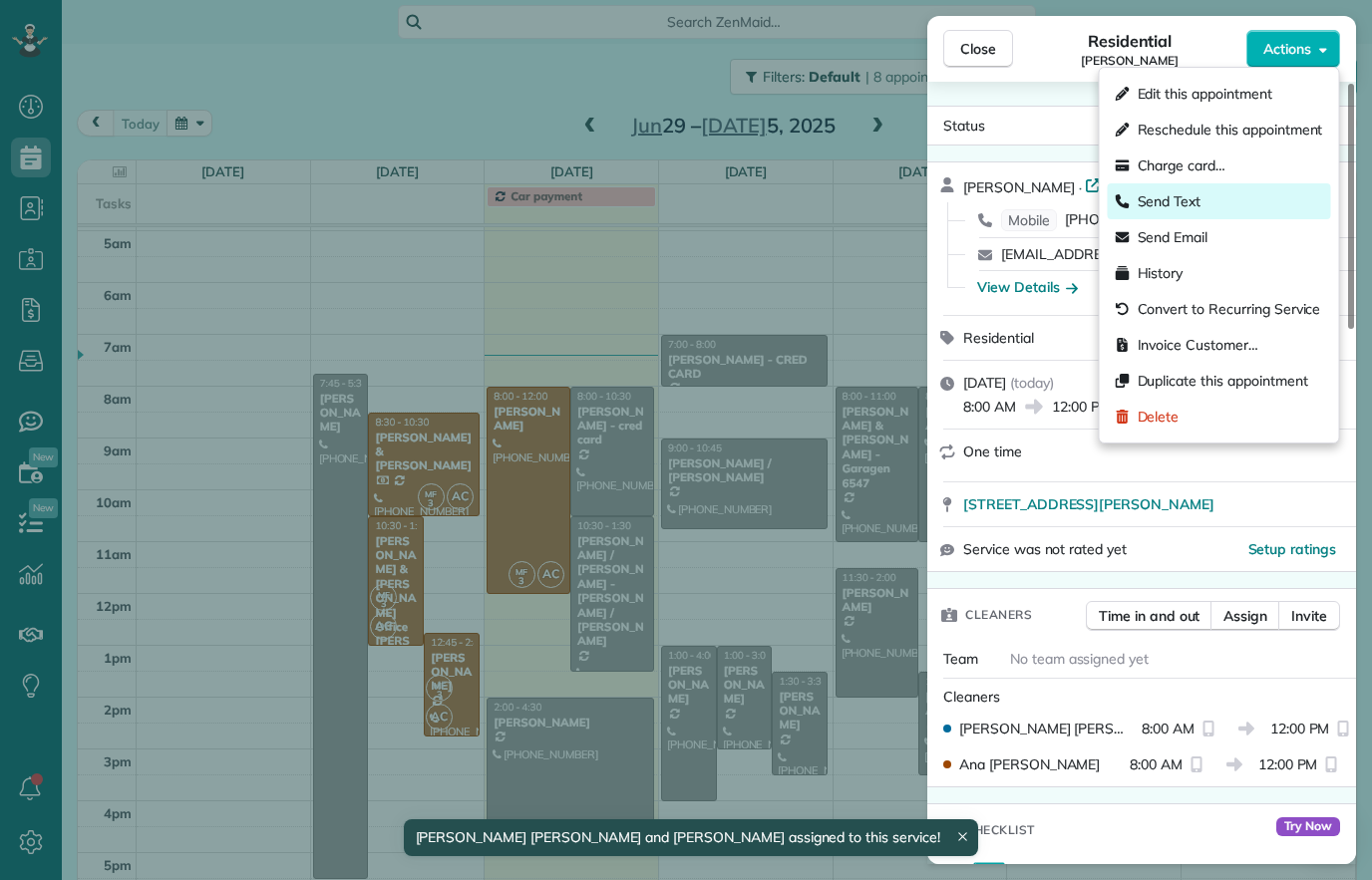 click on "Send Text" at bounding box center [1170, 201] 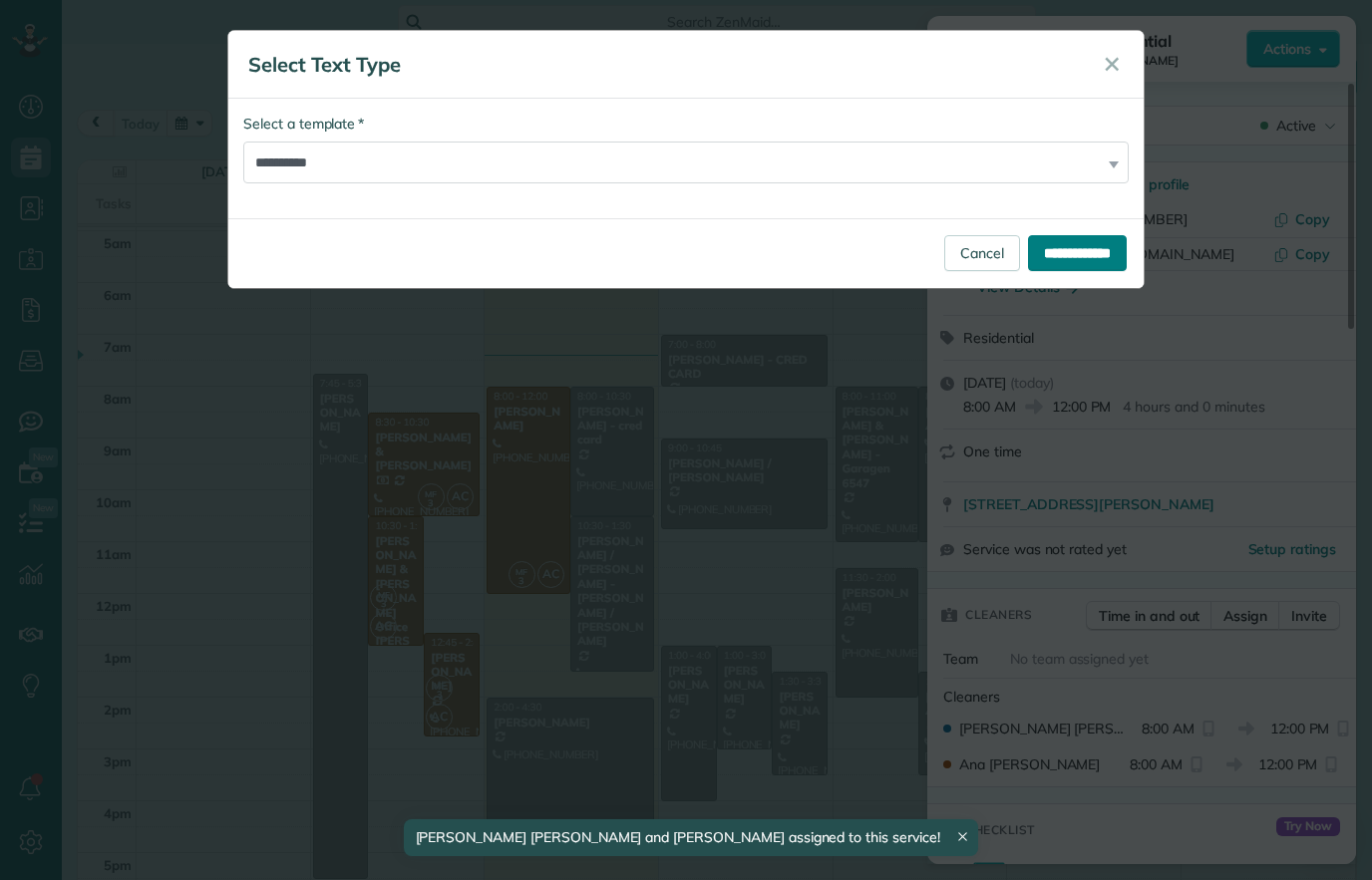 click on "**********" at bounding box center [1077, 253] 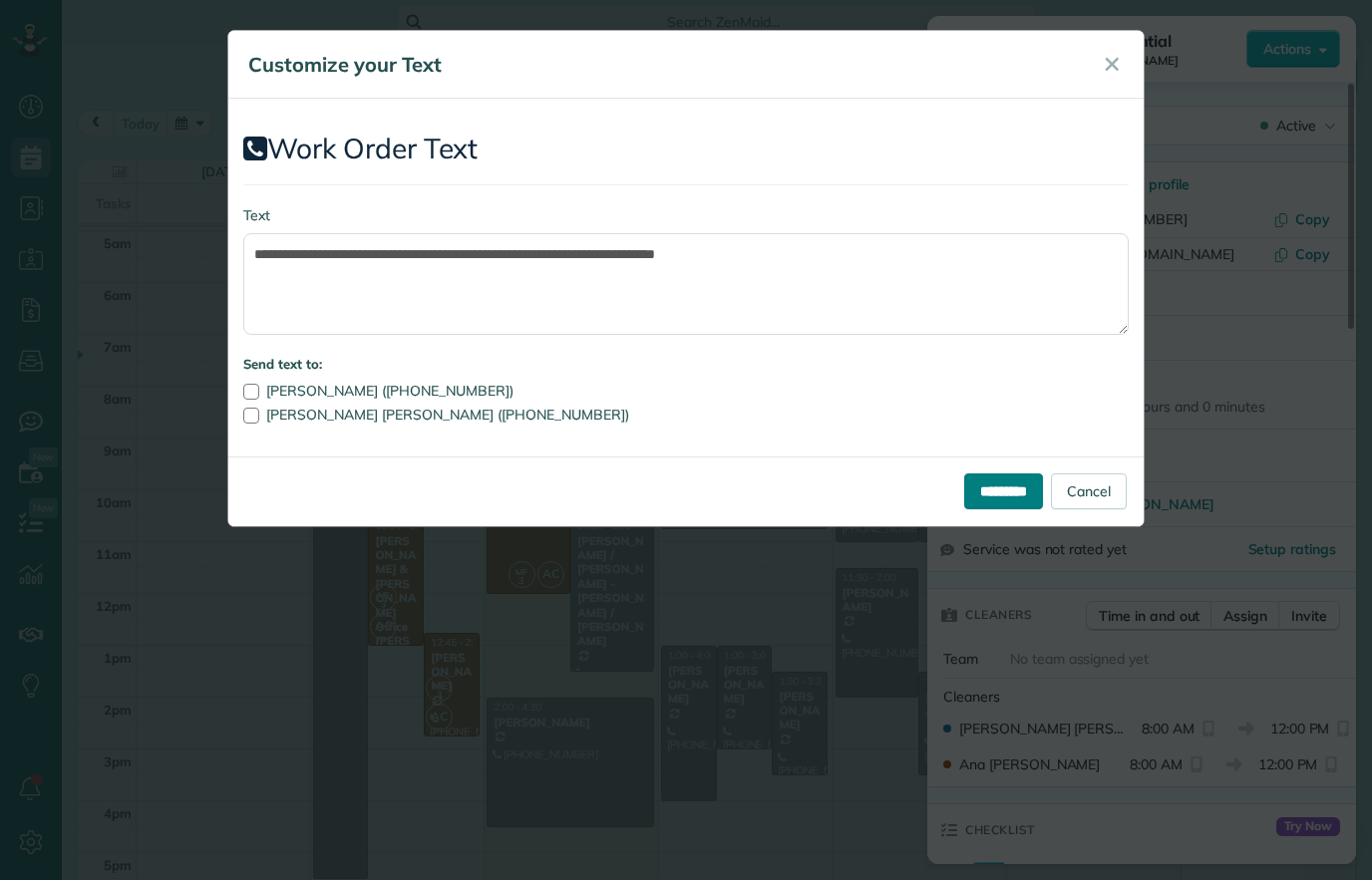 click on "*********" at bounding box center [1003, 491] 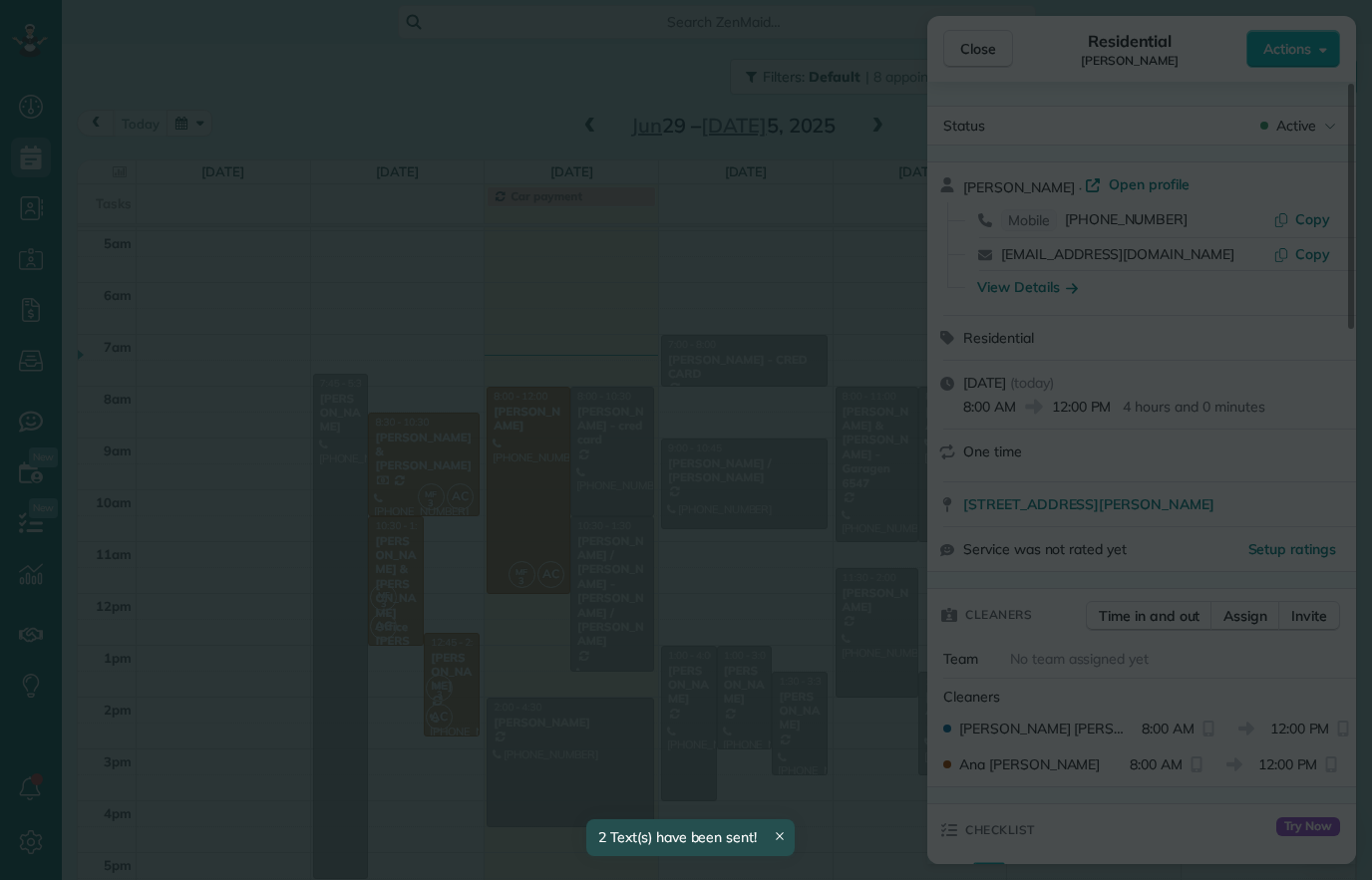 scroll, scrollTop: 151, scrollLeft: 0, axis: vertical 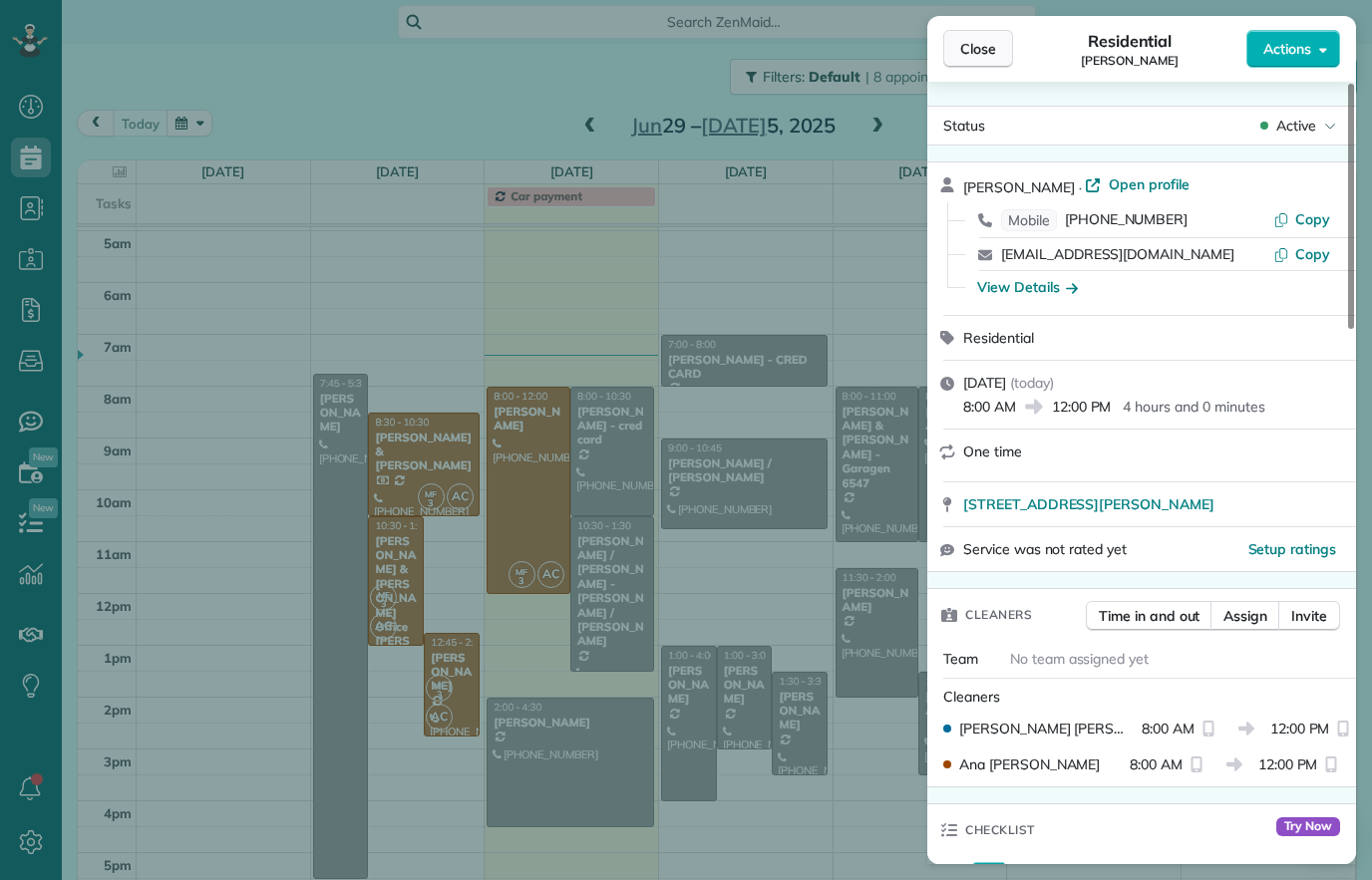 click on "Close" at bounding box center (978, 49) 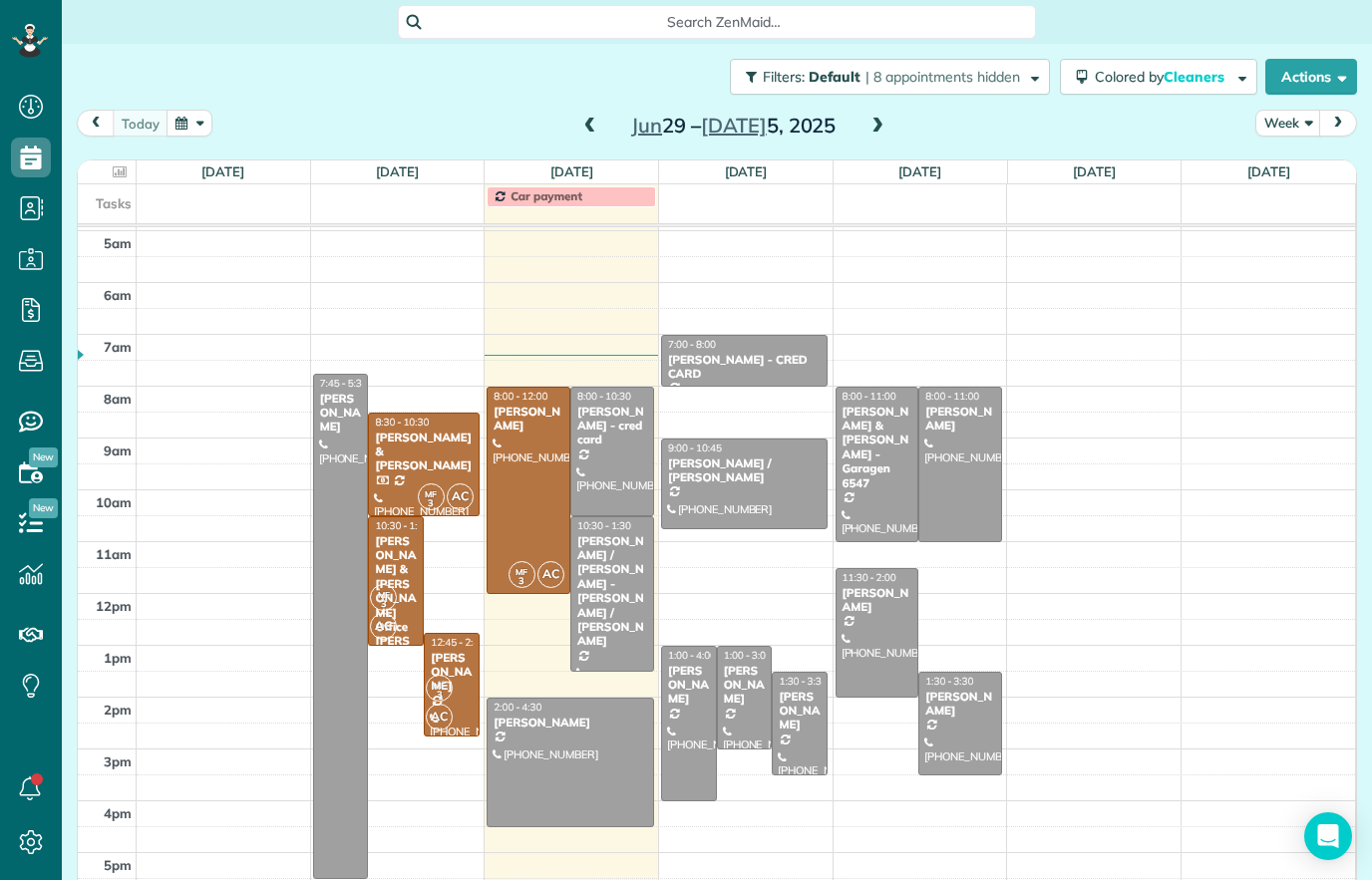 click at bounding box center [528, 490] 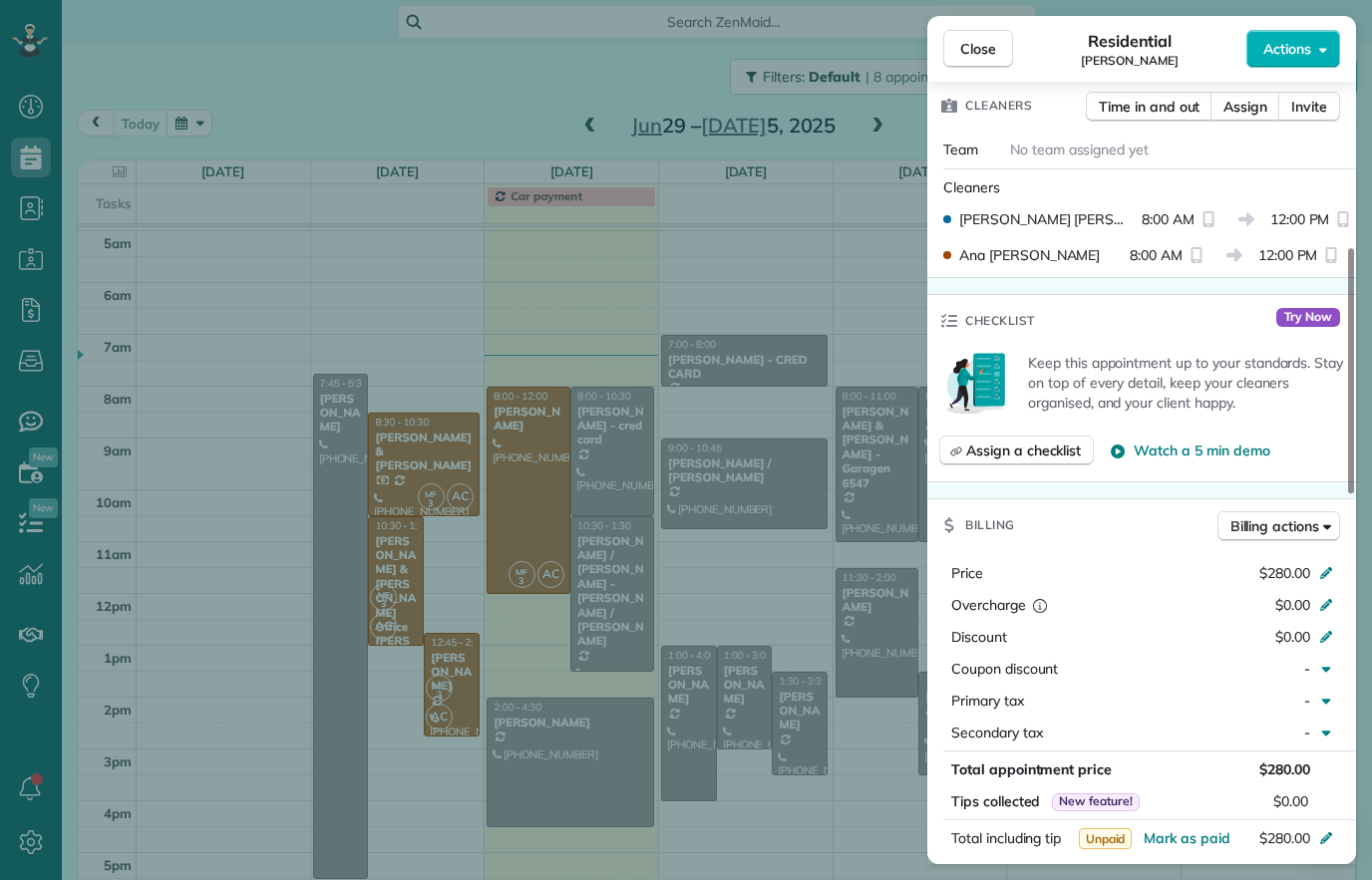 scroll, scrollTop: 530, scrollLeft: 0, axis: vertical 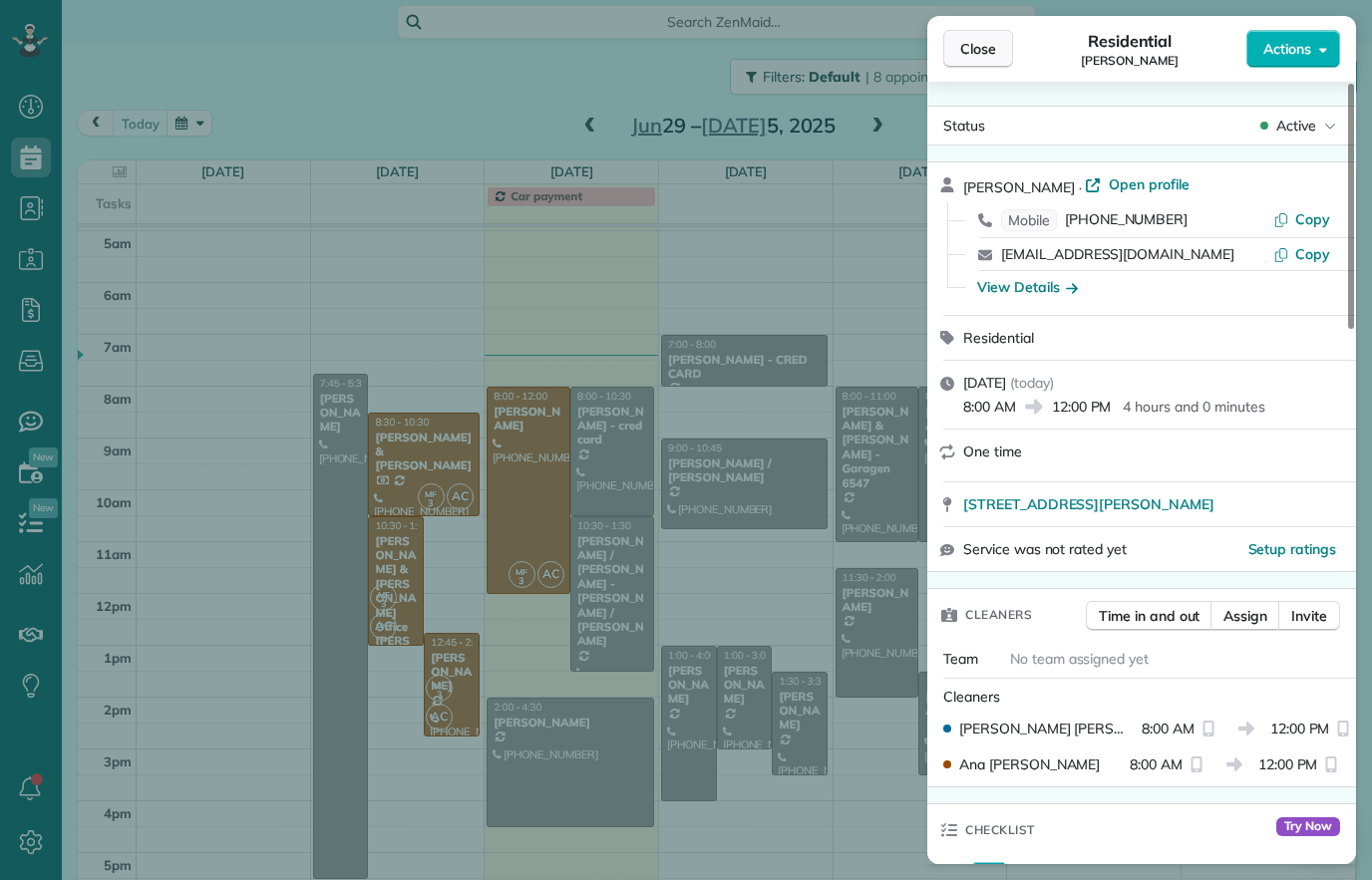 click on "Close" at bounding box center (978, 49) 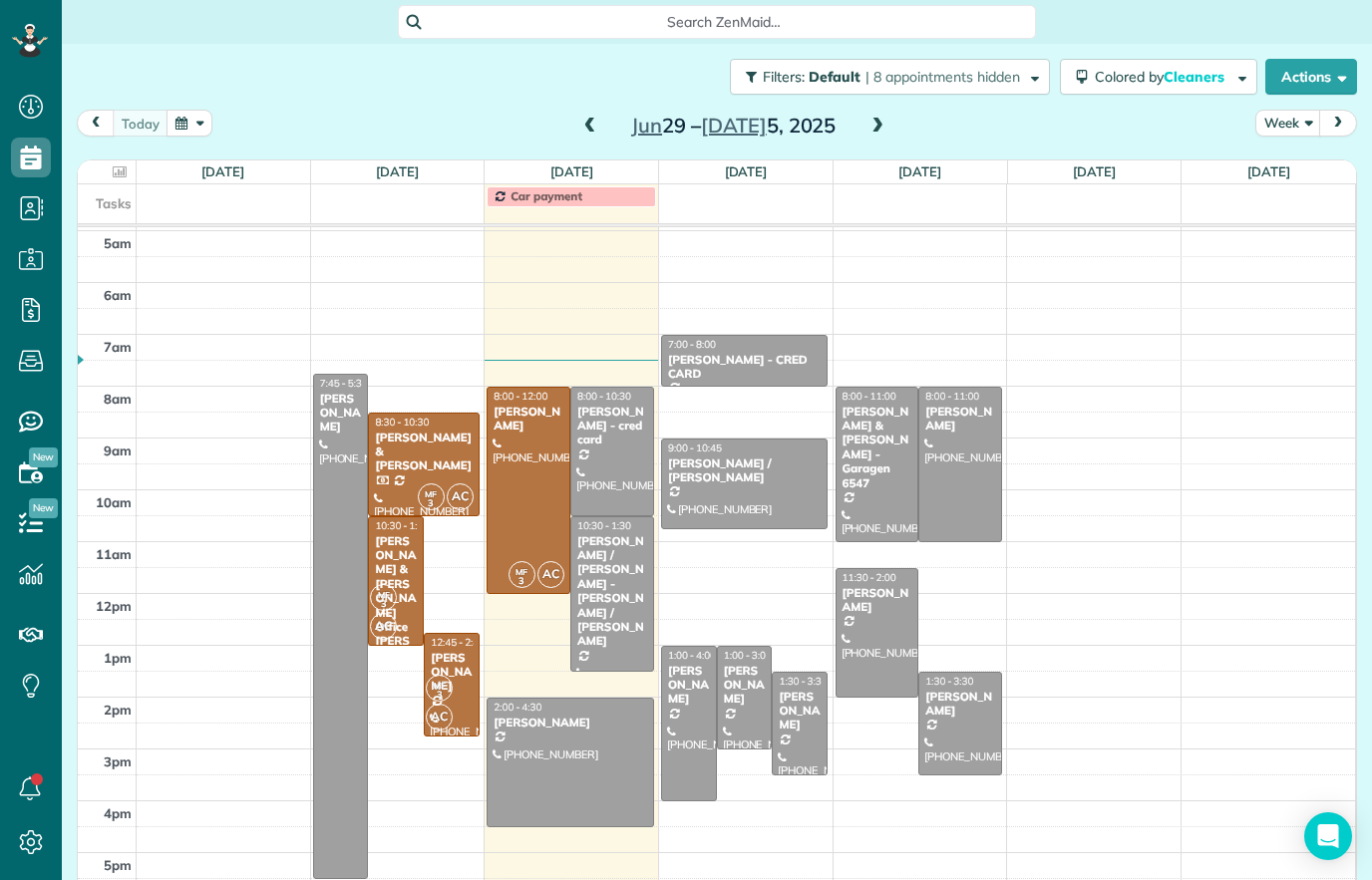 click on "Yesenia / Figueroa - Eddie Cruz / Zelle" at bounding box center (612, 591) 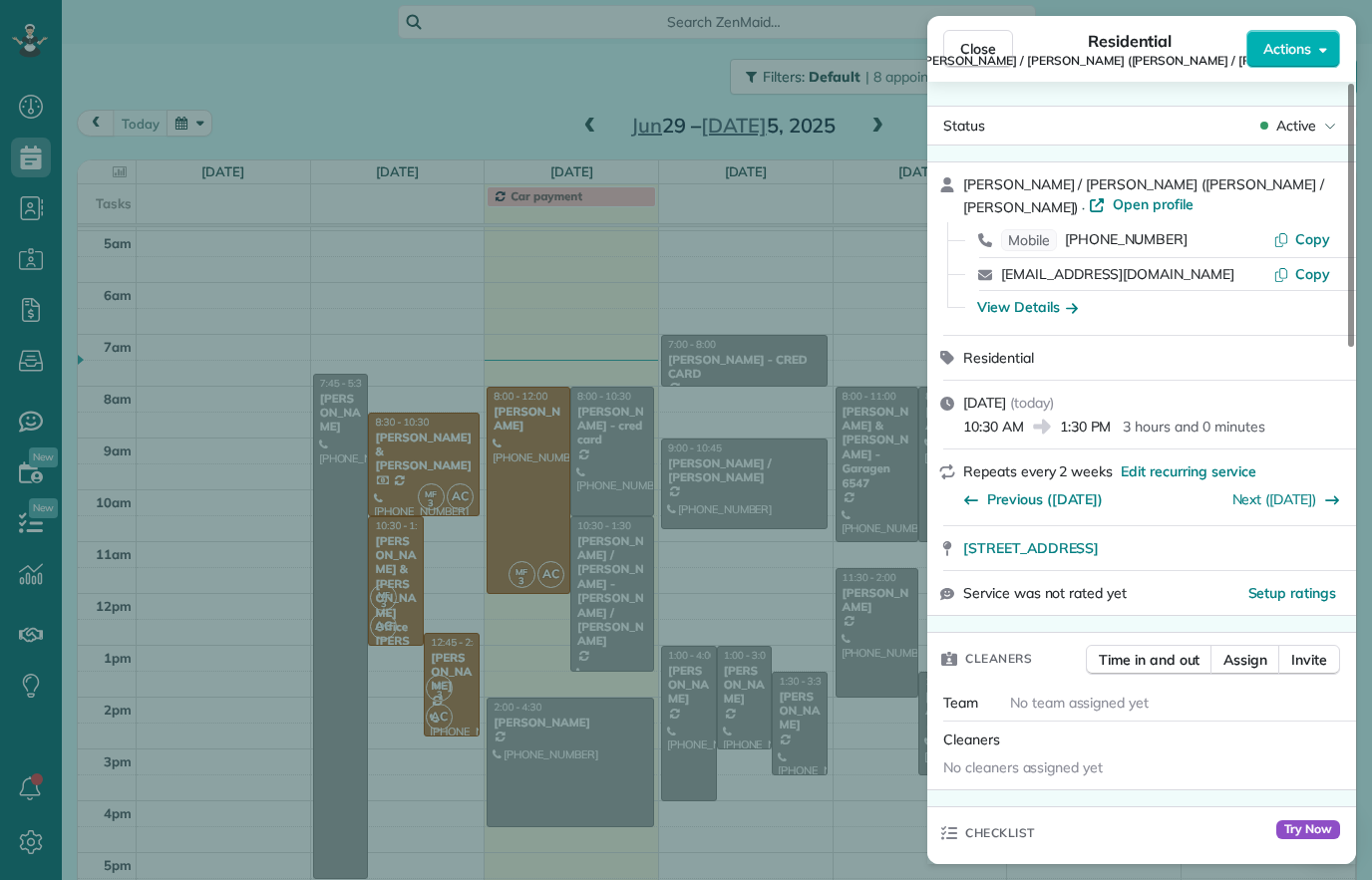 scroll, scrollTop: 0, scrollLeft: 0, axis: both 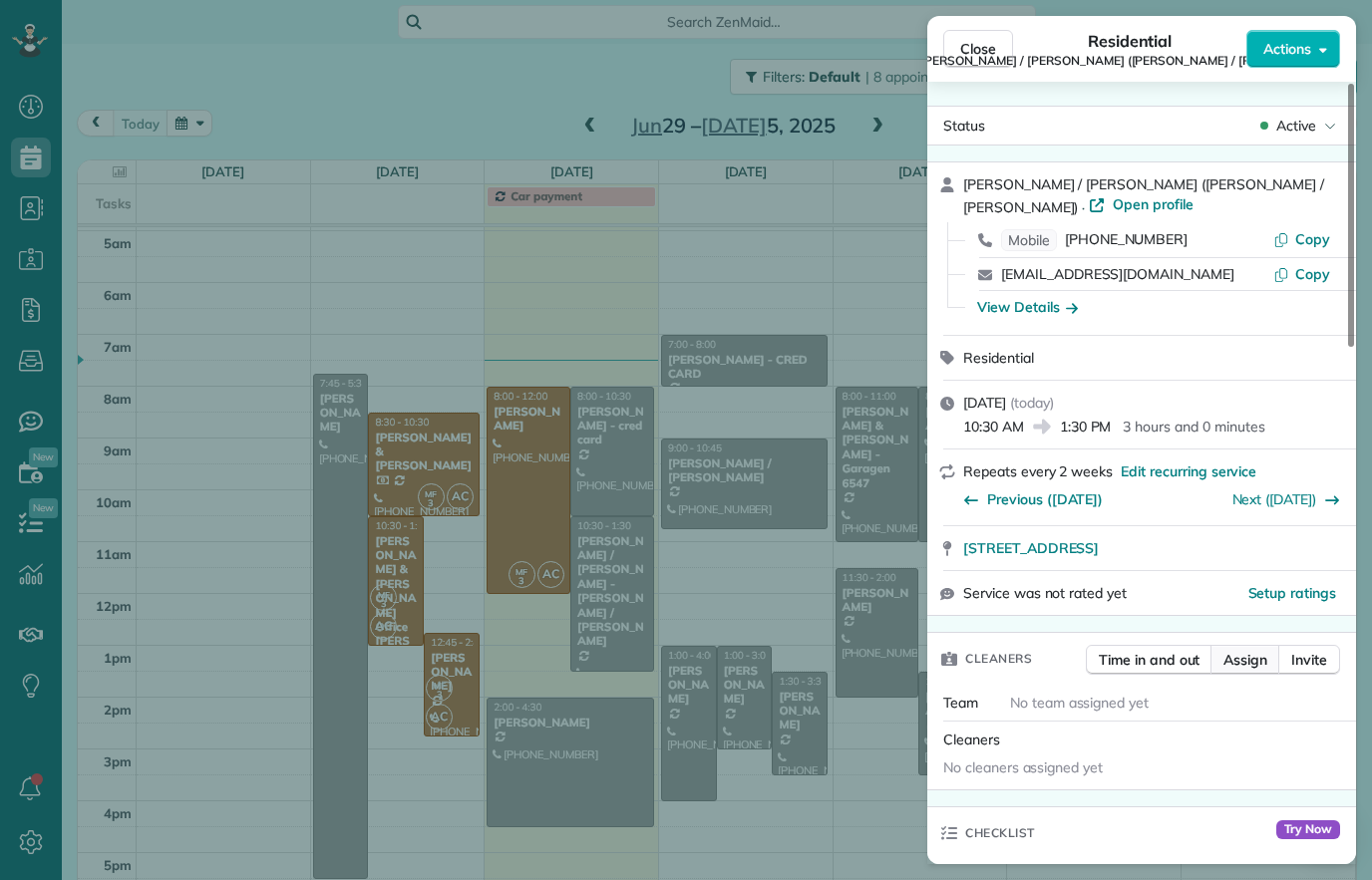 click on "Assign" at bounding box center (1245, 660) 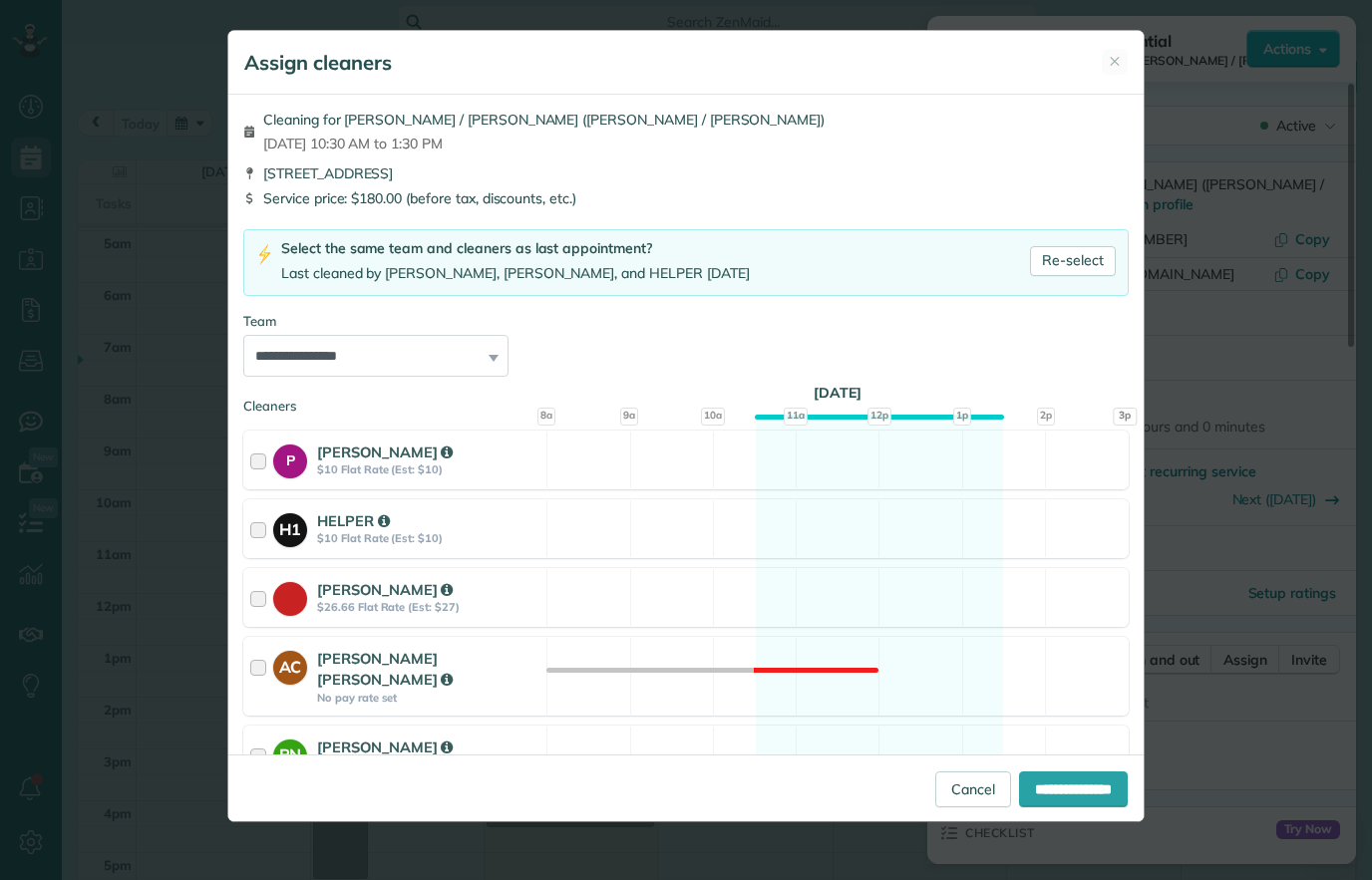 click on "**********" at bounding box center [686, 440] 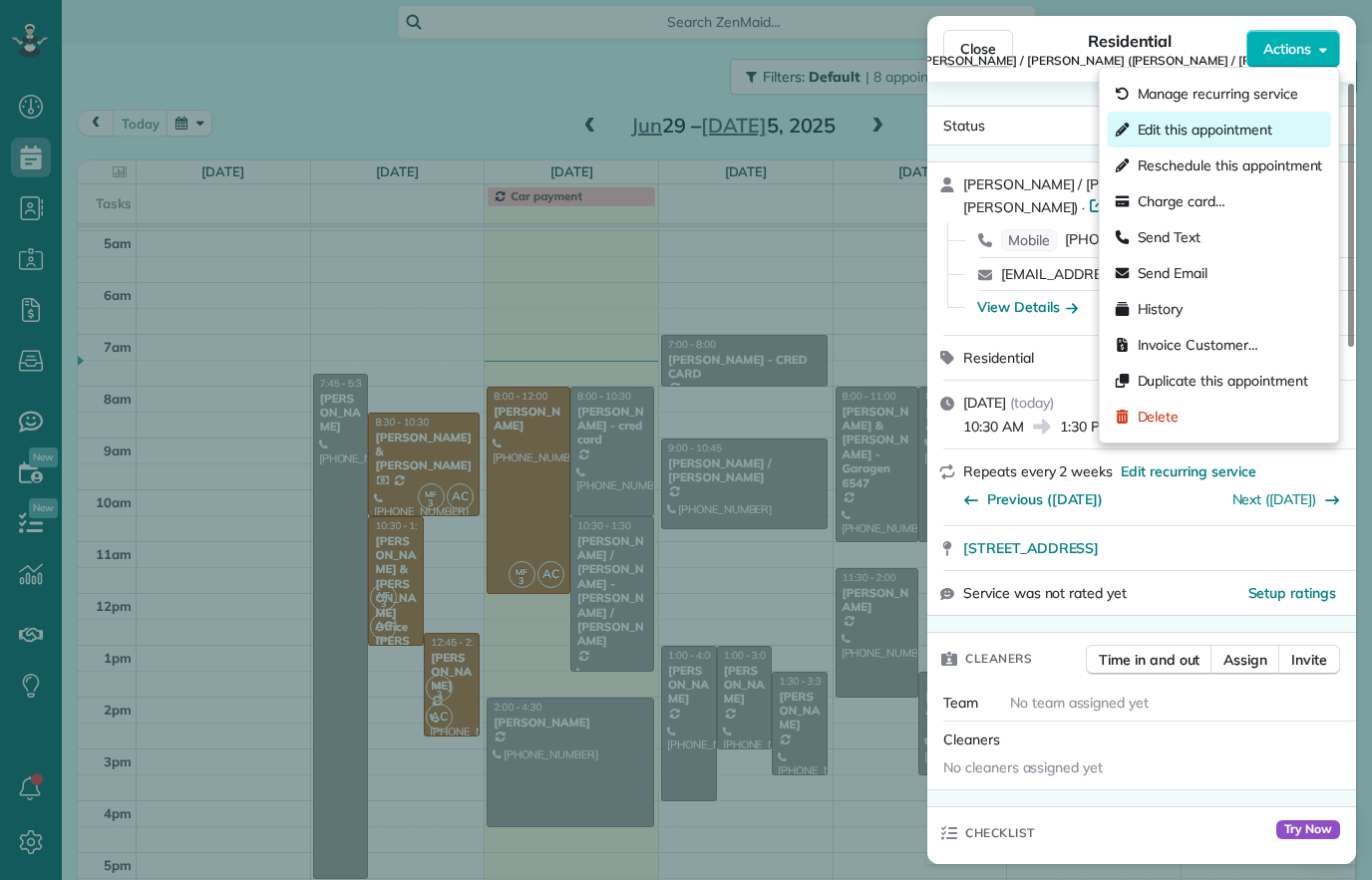 click on "Edit this appointment" at bounding box center [1204, 130] 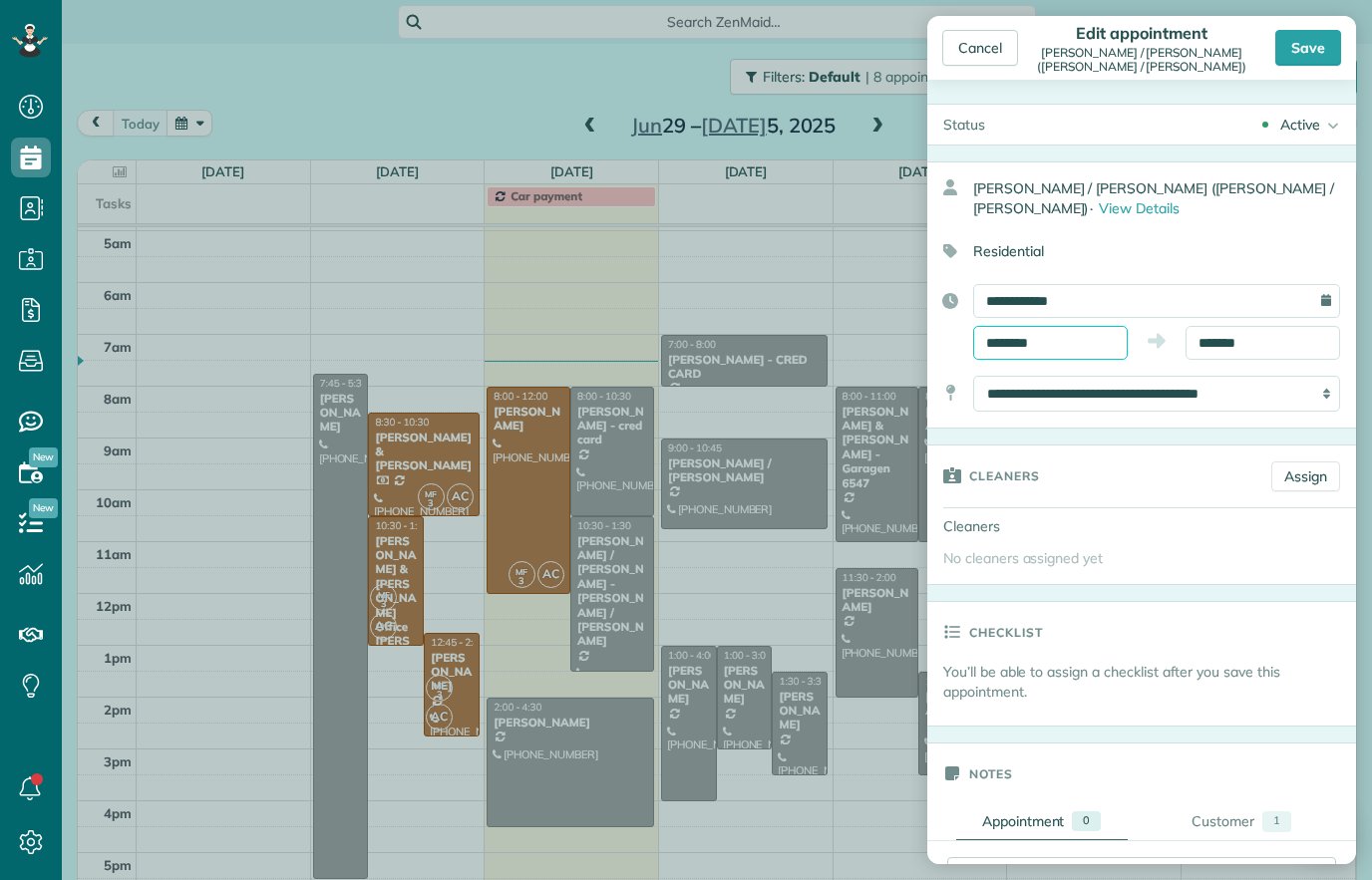 click on "********" at bounding box center (1050, 343) 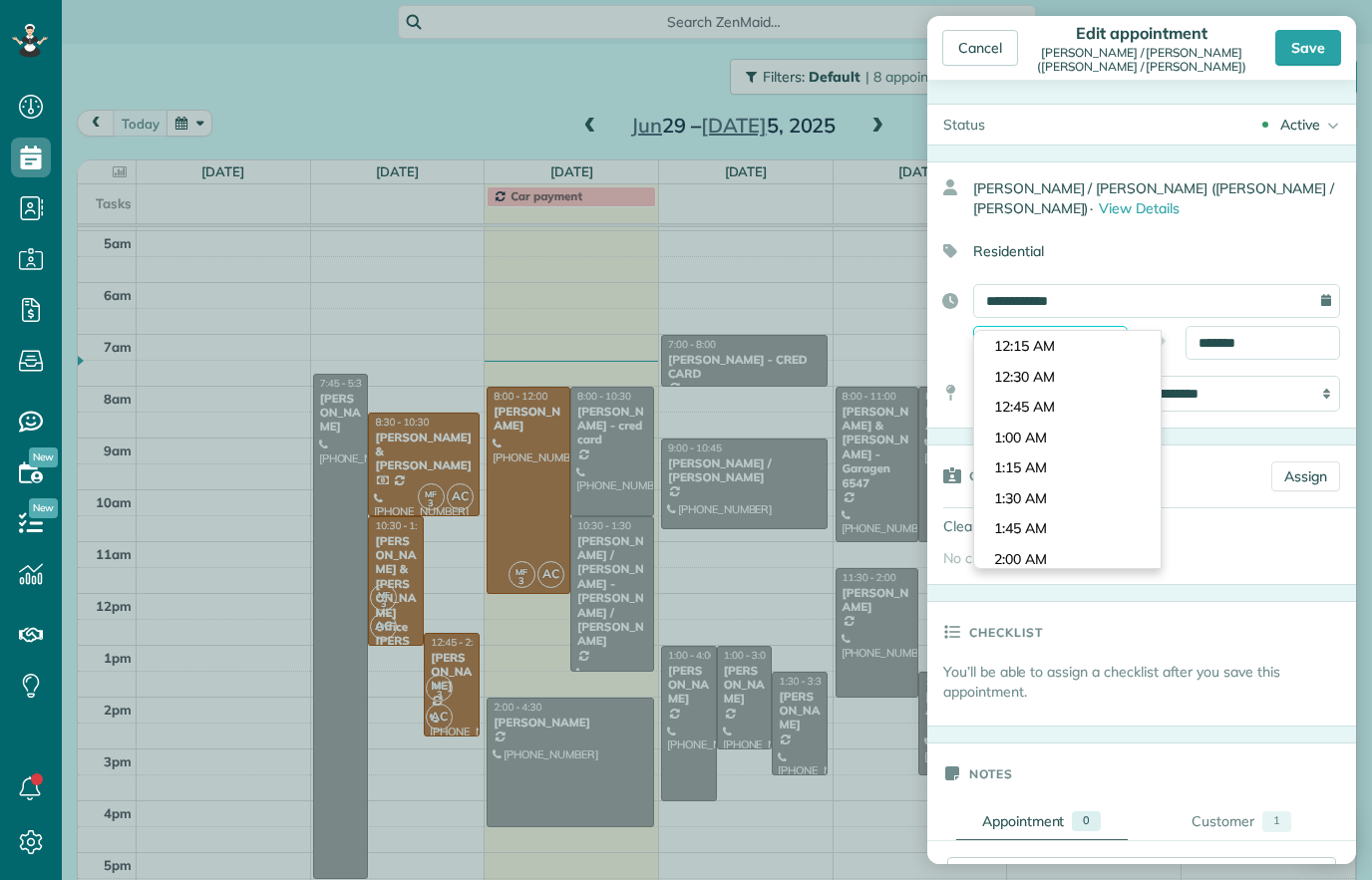 scroll, scrollTop: 1196, scrollLeft: 0, axis: vertical 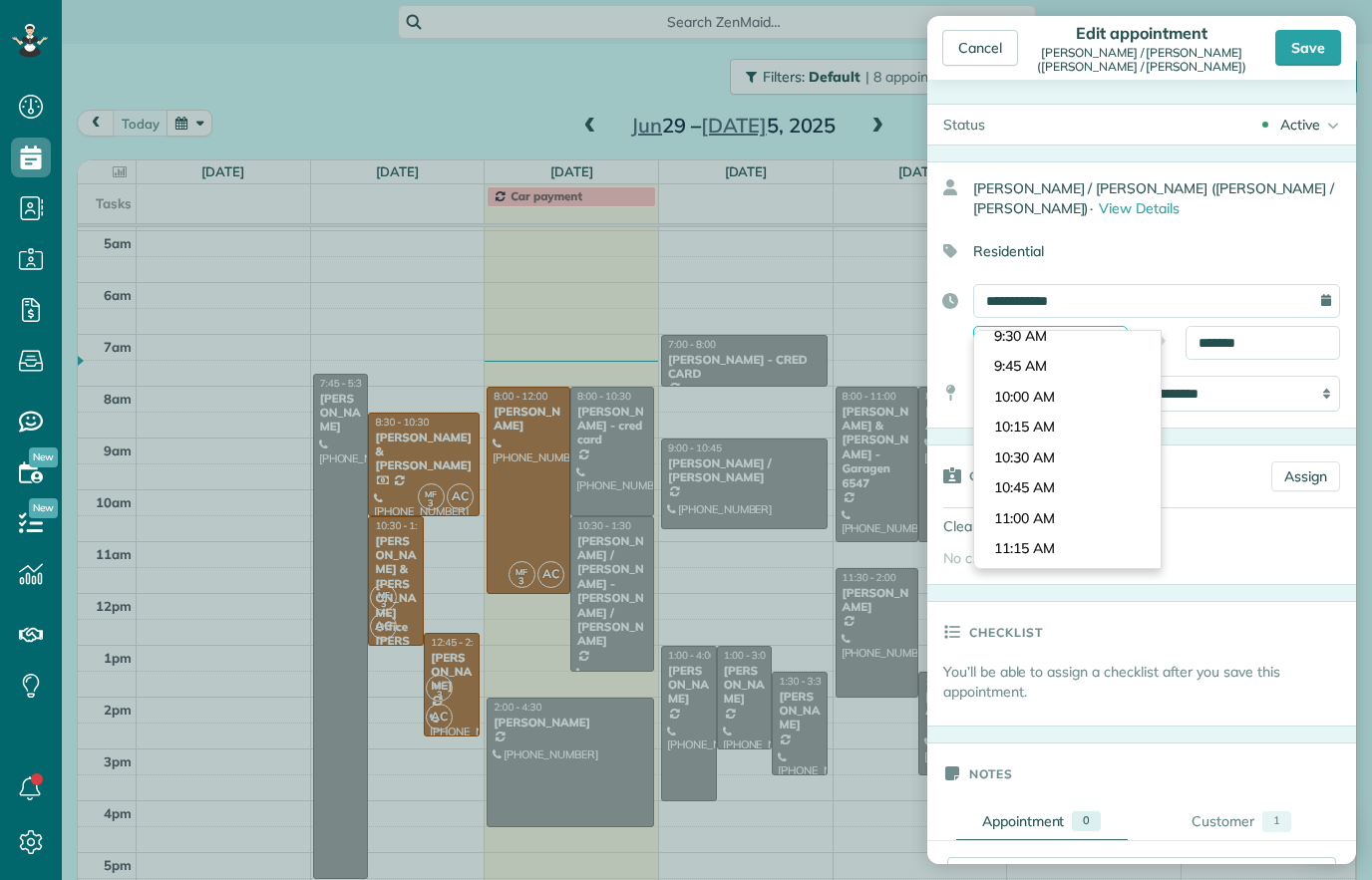 type on "*" 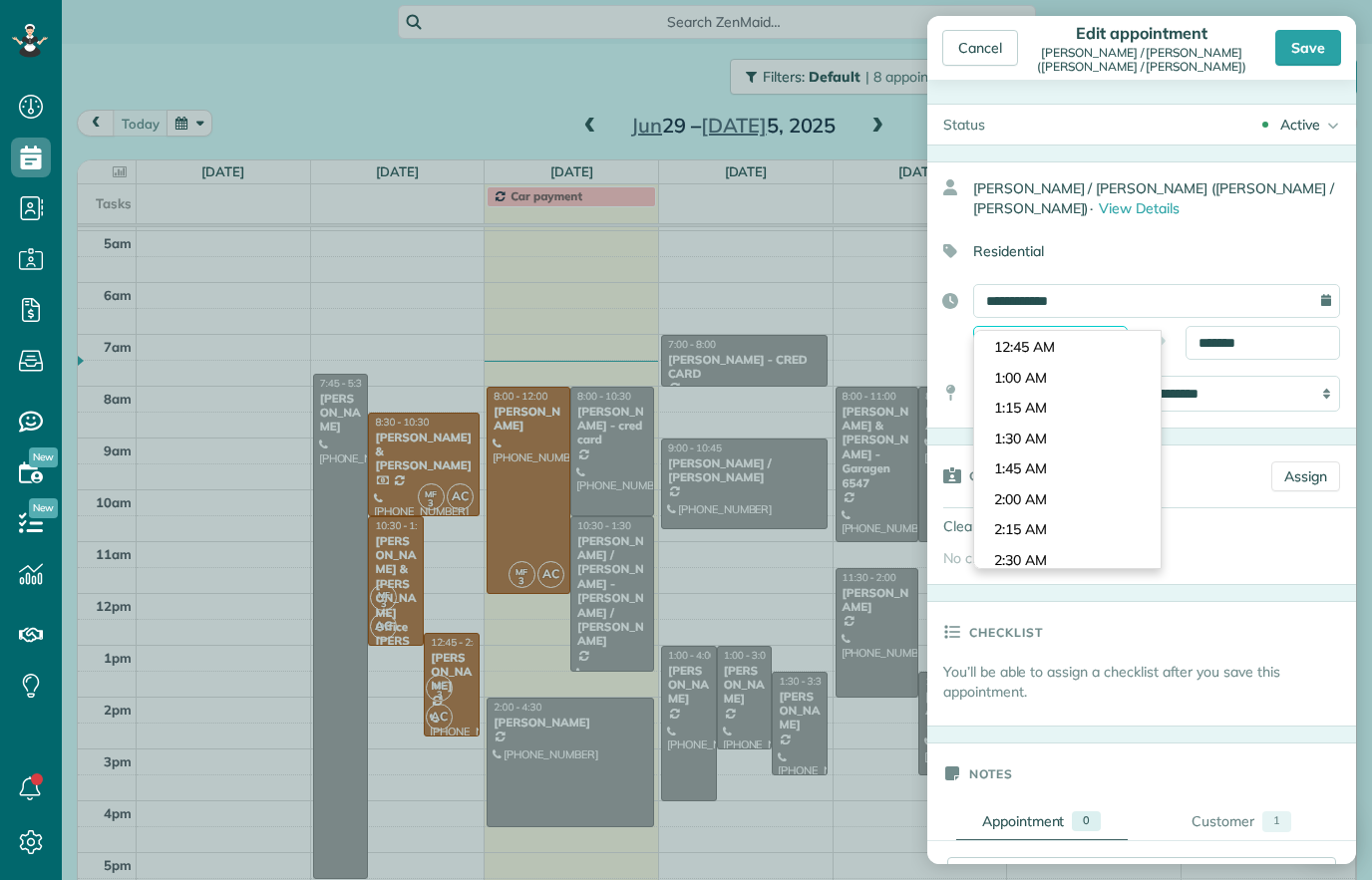 scroll, scrollTop: 1375, scrollLeft: 0, axis: vertical 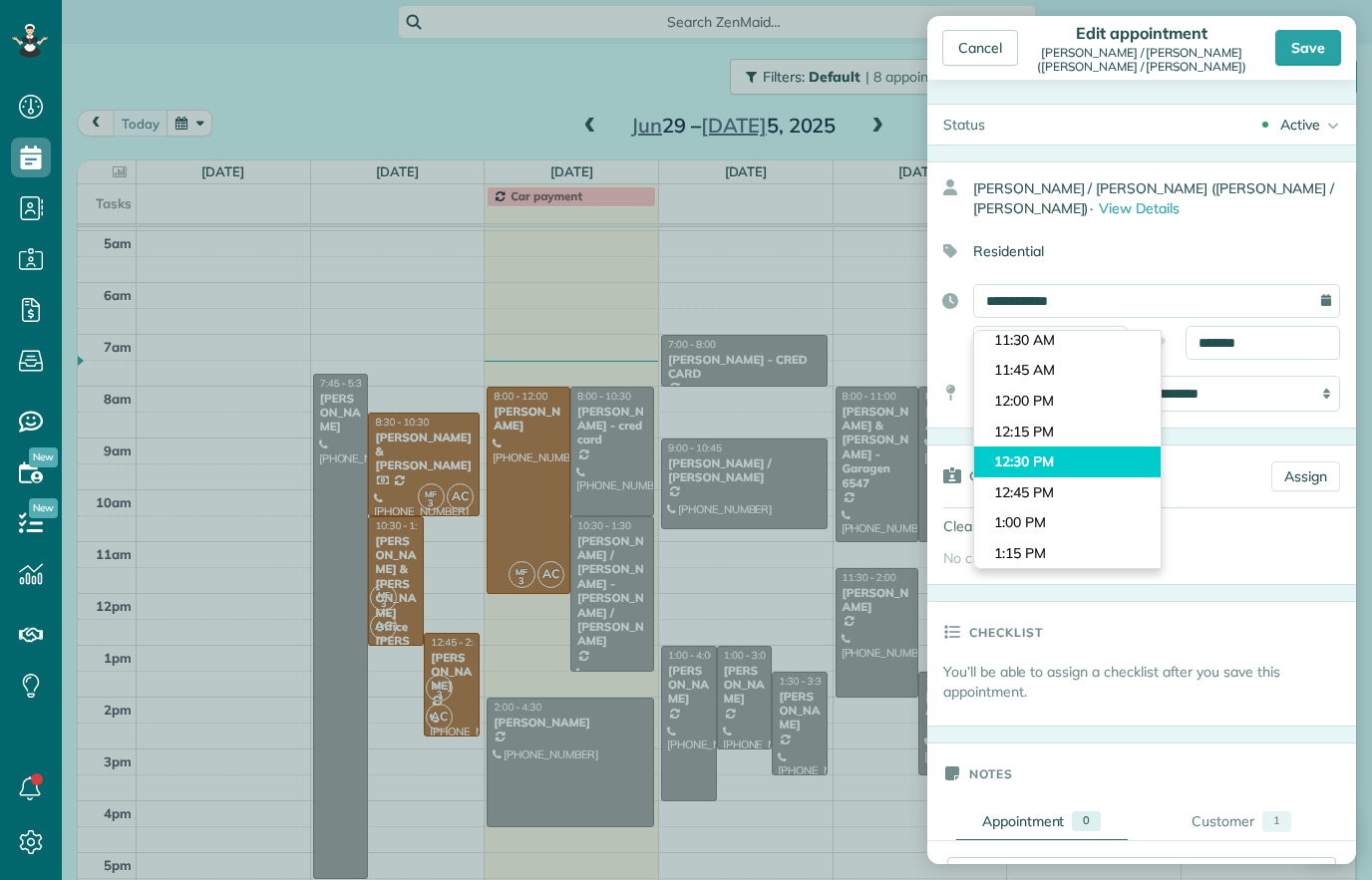 click on "Dashboard
Scheduling
Calendar View
List View
Dispatch View - Weekly scheduling (Beta)" at bounding box center (686, 440) 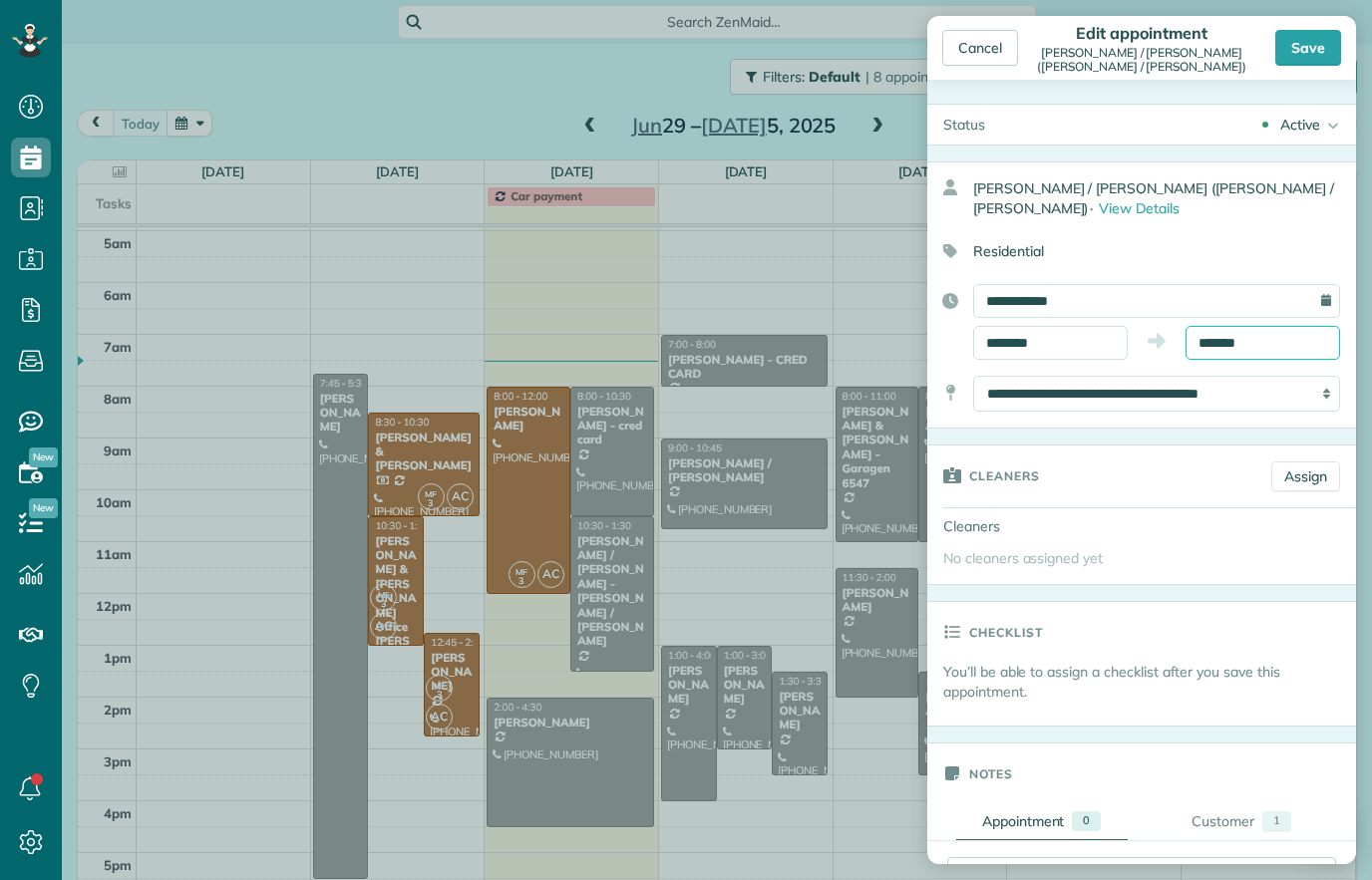 click on "Dashboard
Scheduling
Calendar View
List View
Dispatch View - Weekly scheduling (Beta)" at bounding box center [686, 440] 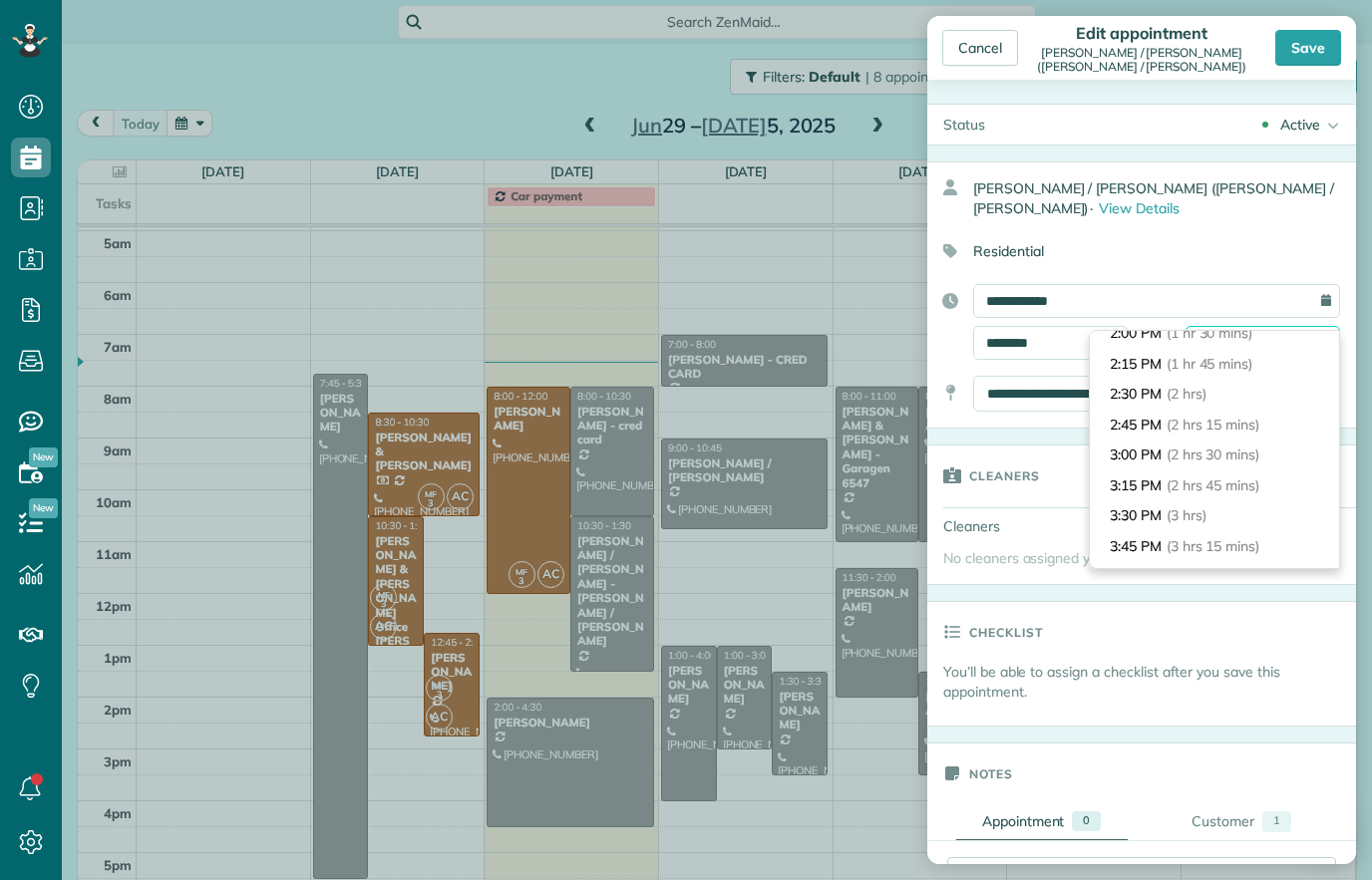 scroll, scrollTop: 193, scrollLeft: 0, axis: vertical 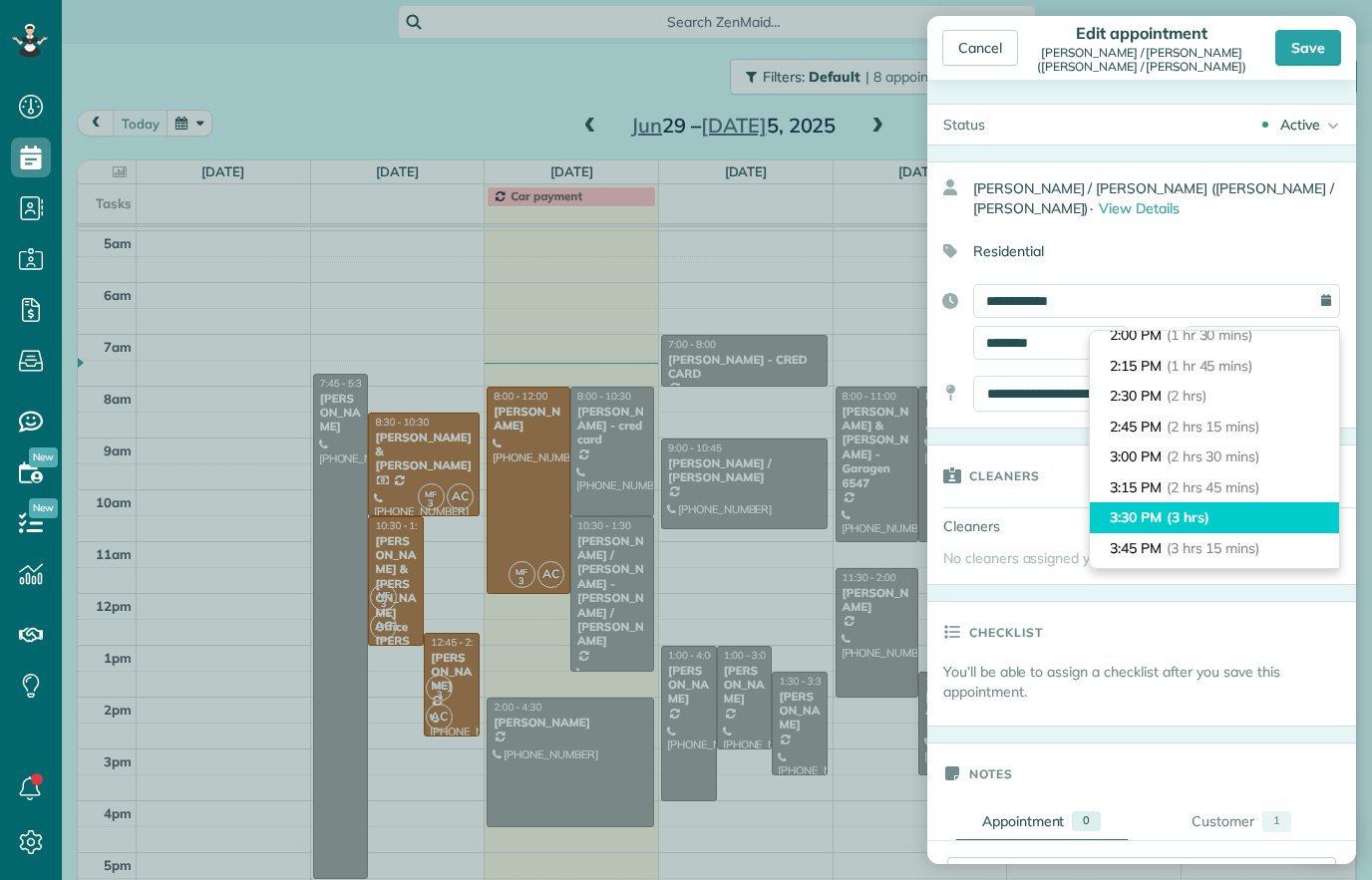 click on "(3 hrs)" at bounding box center (1188, 517) 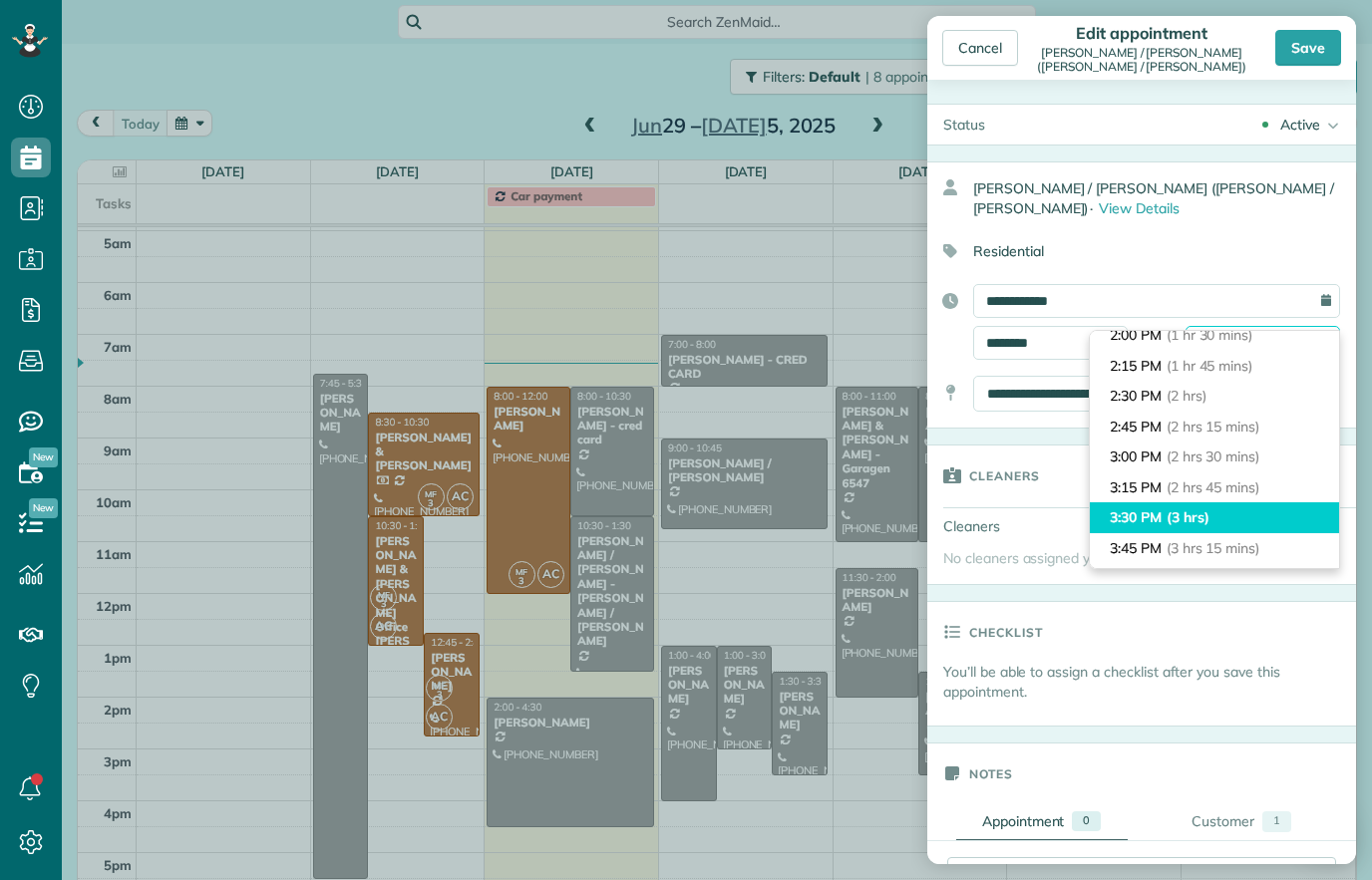 type on "*******" 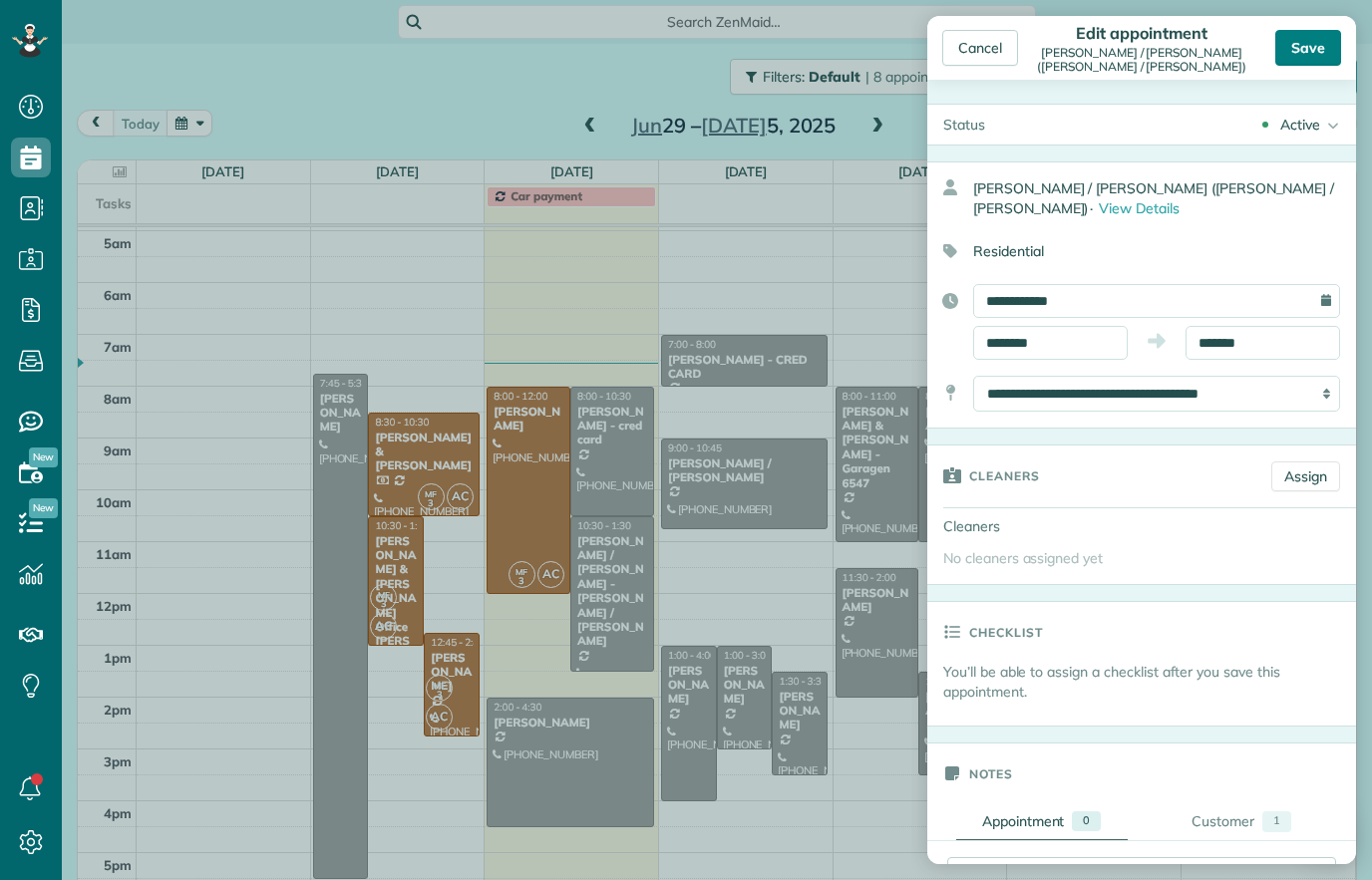 click on "Save" at bounding box center (1308, 48) 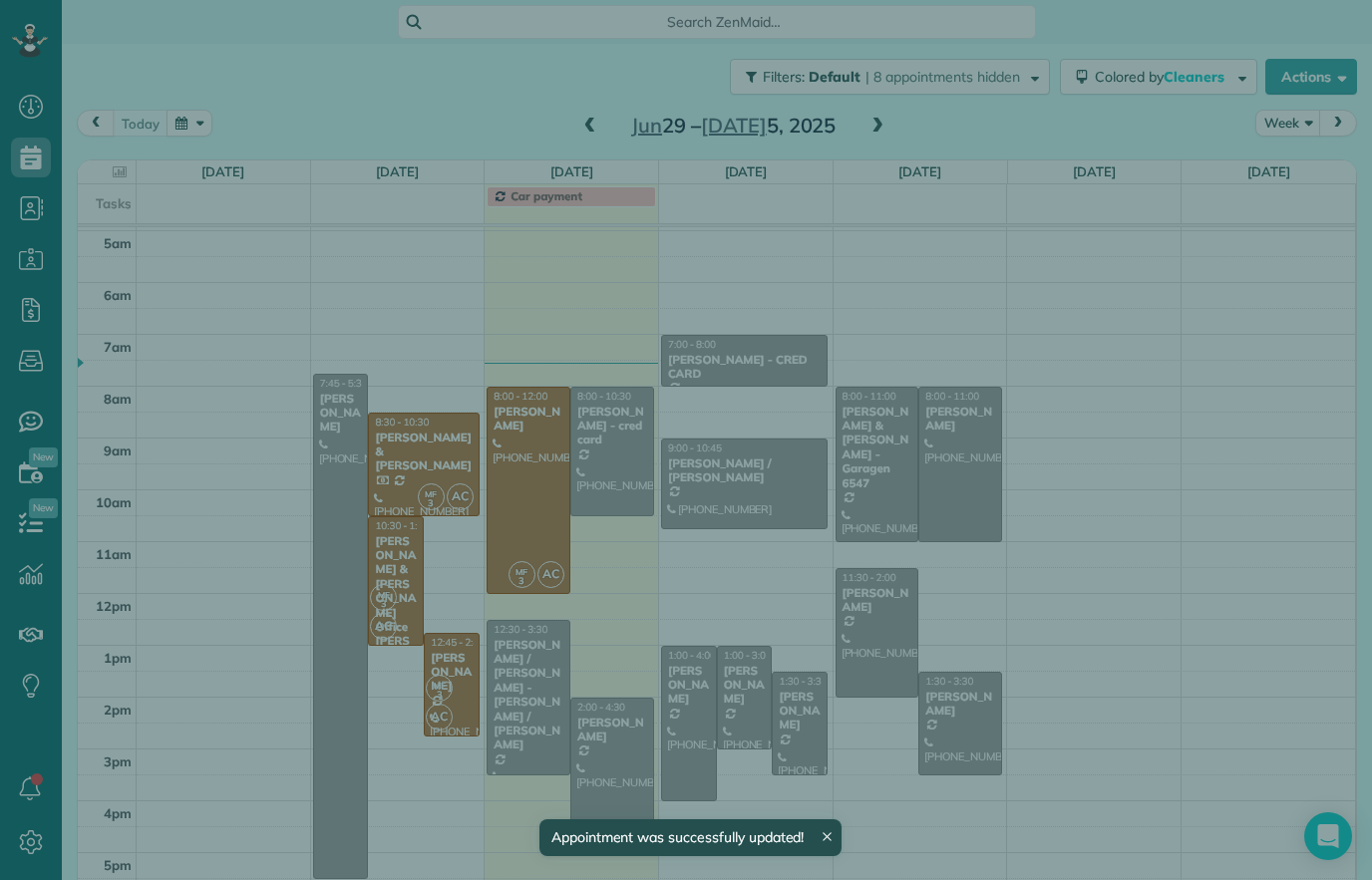 scroll, scrollTop: 151, scrollLeft: 0, axis: vertical 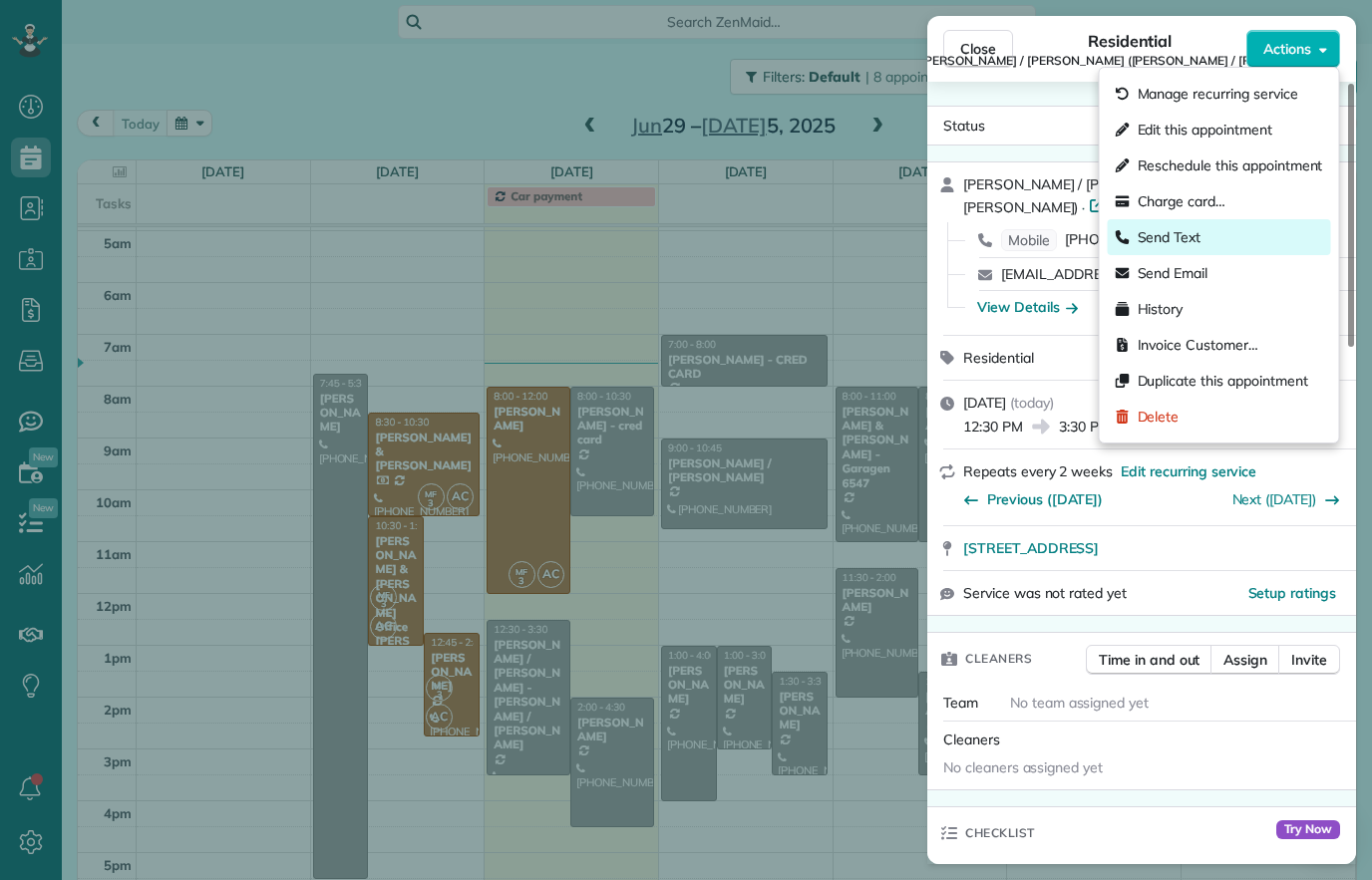click on "Send Text" at bounding box center [1170, 237] 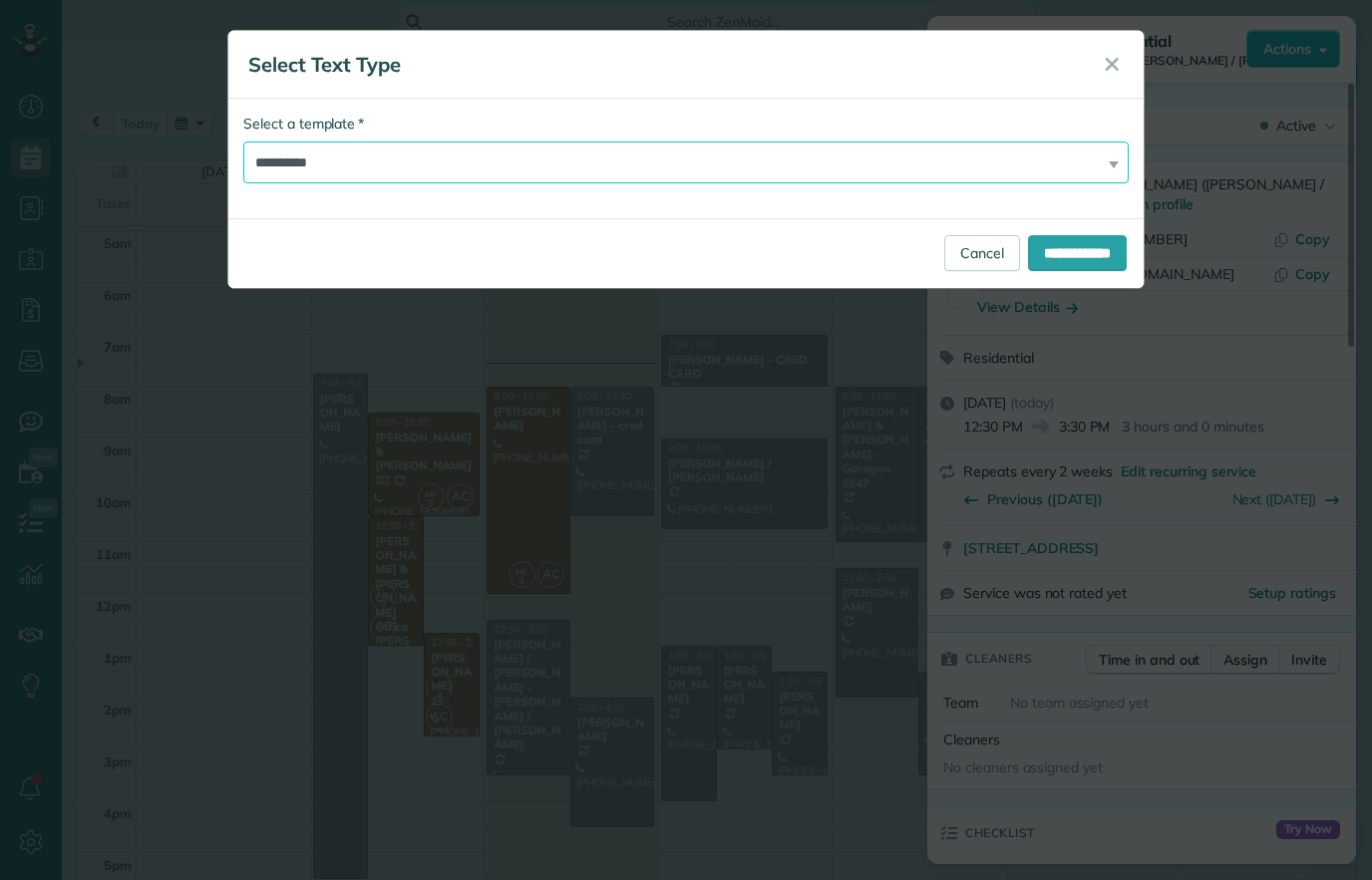 click on "**********" at bounding box center [686, 162] 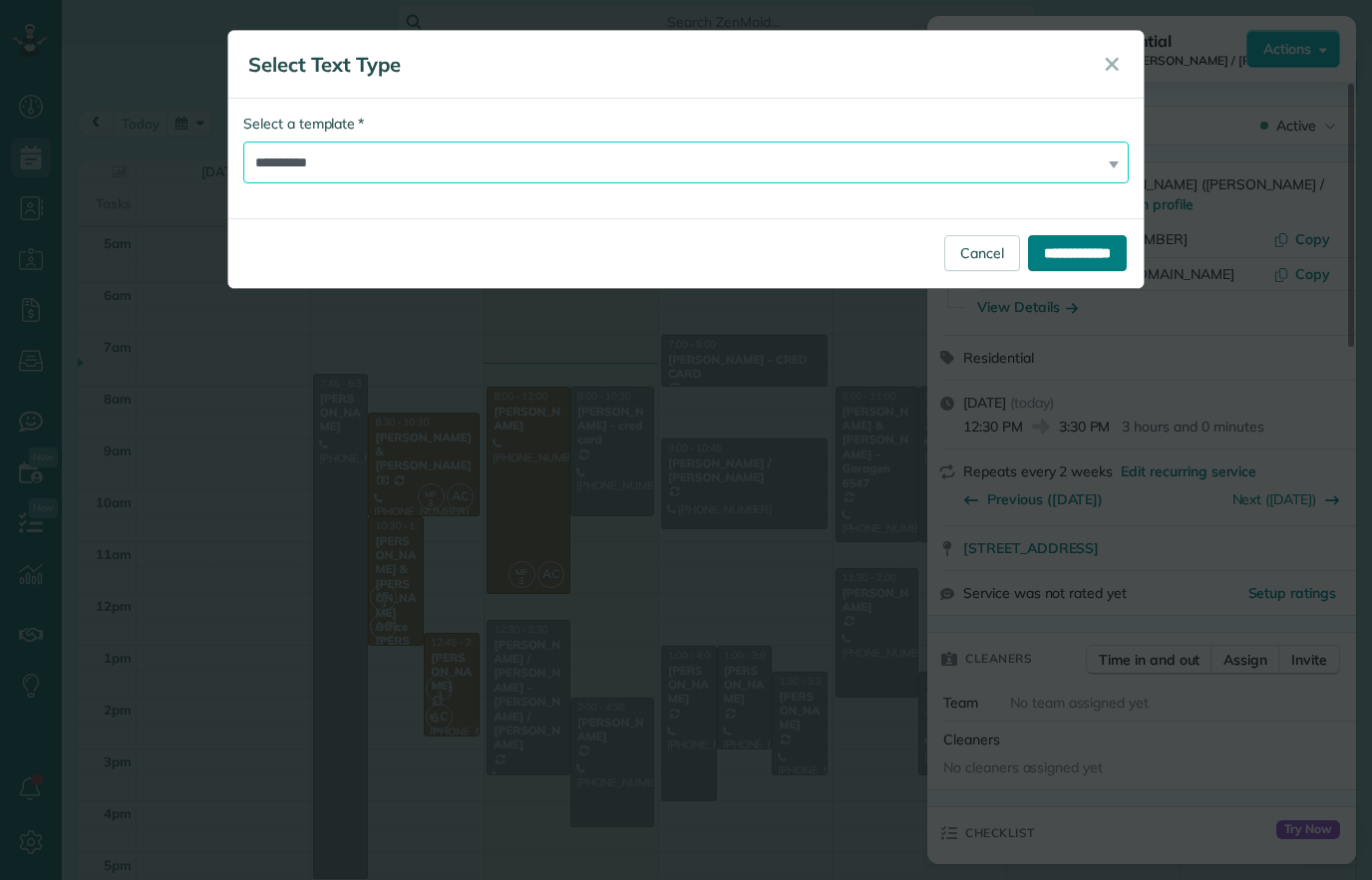 click on "**********" at bounding box center [1077, 253] 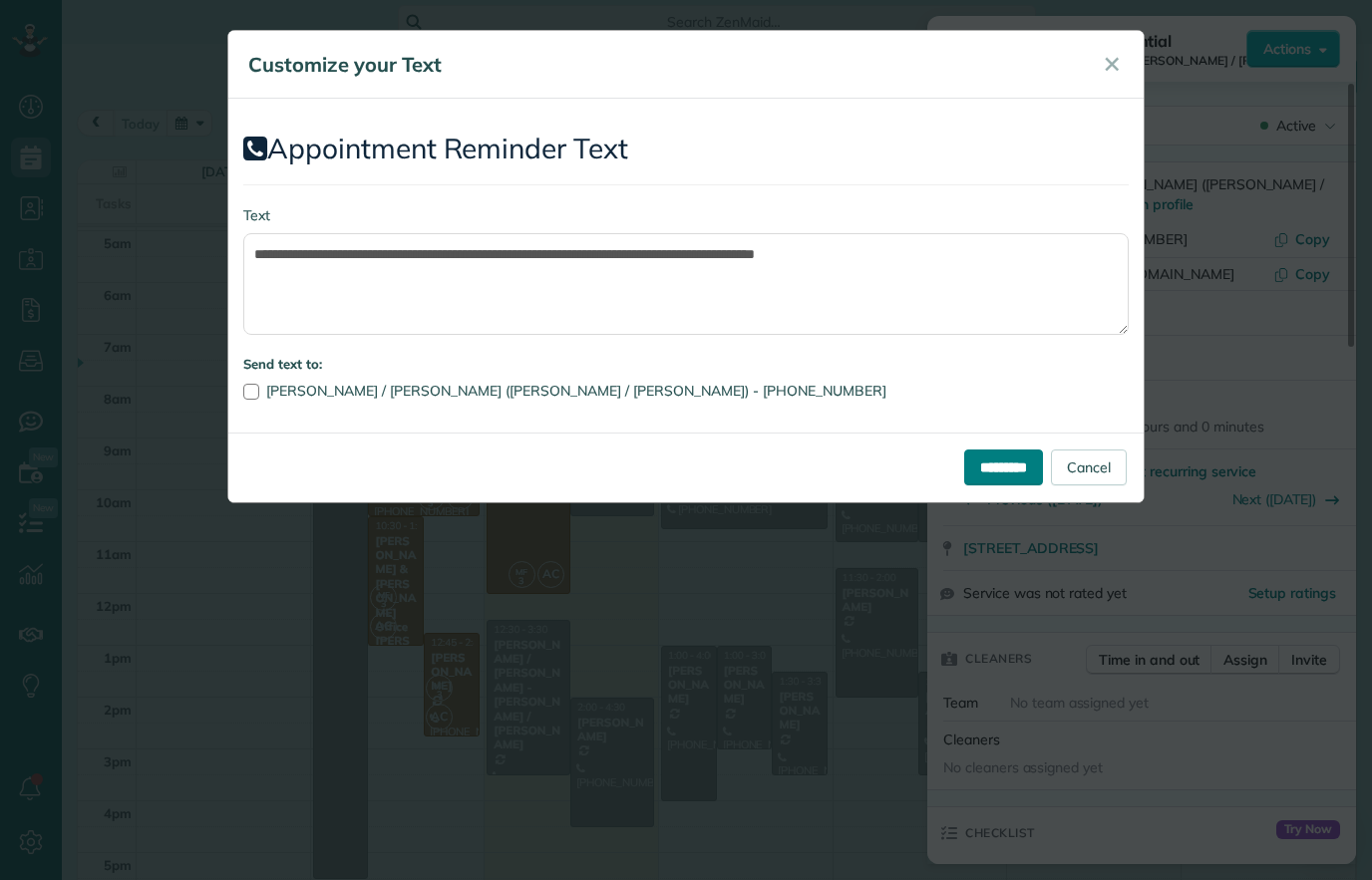 click on "*********" at bounding box center (1003, 467) 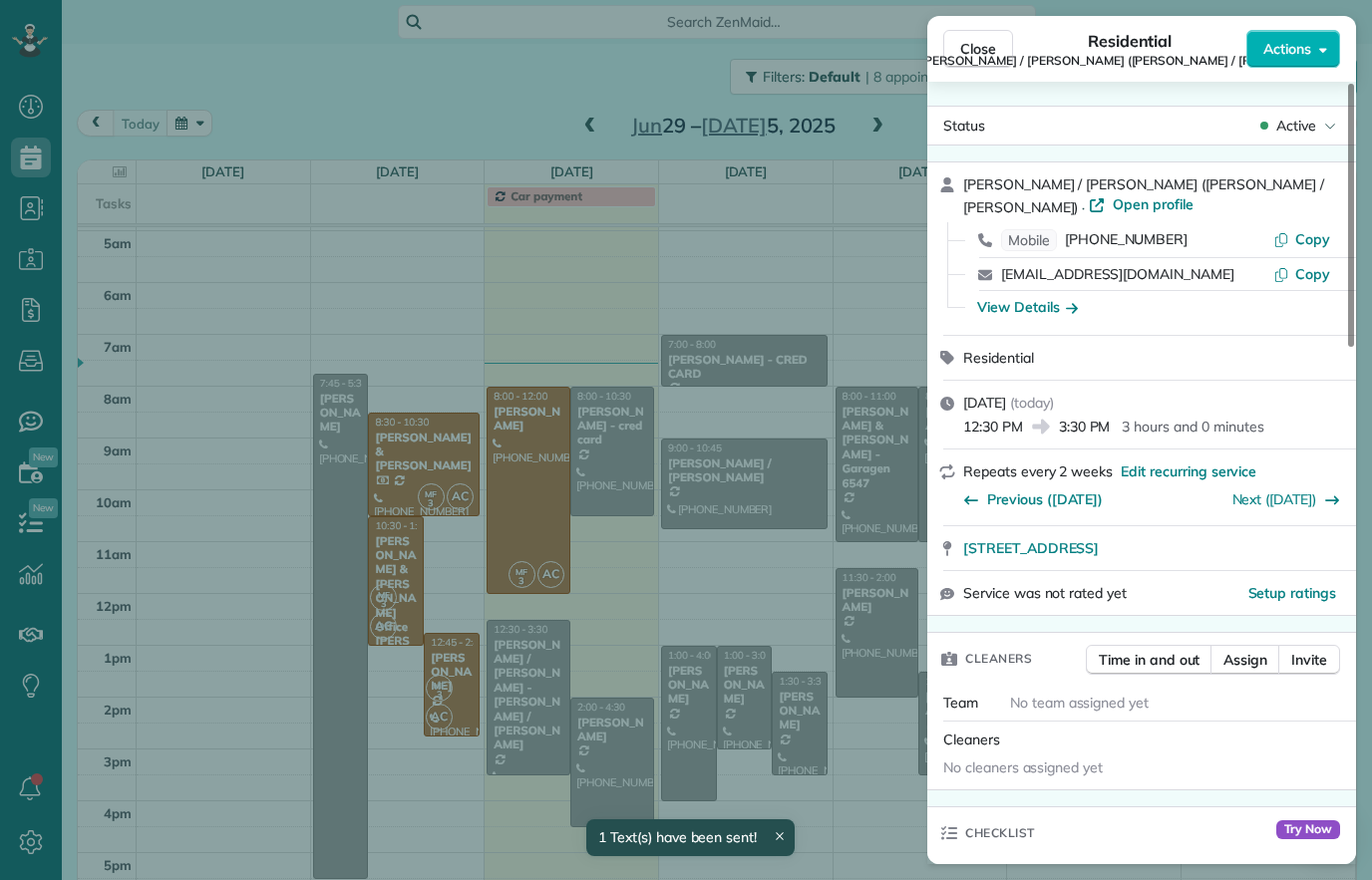 scroll, scrollTop: 151, scrollLeft: 0, axis: vertical 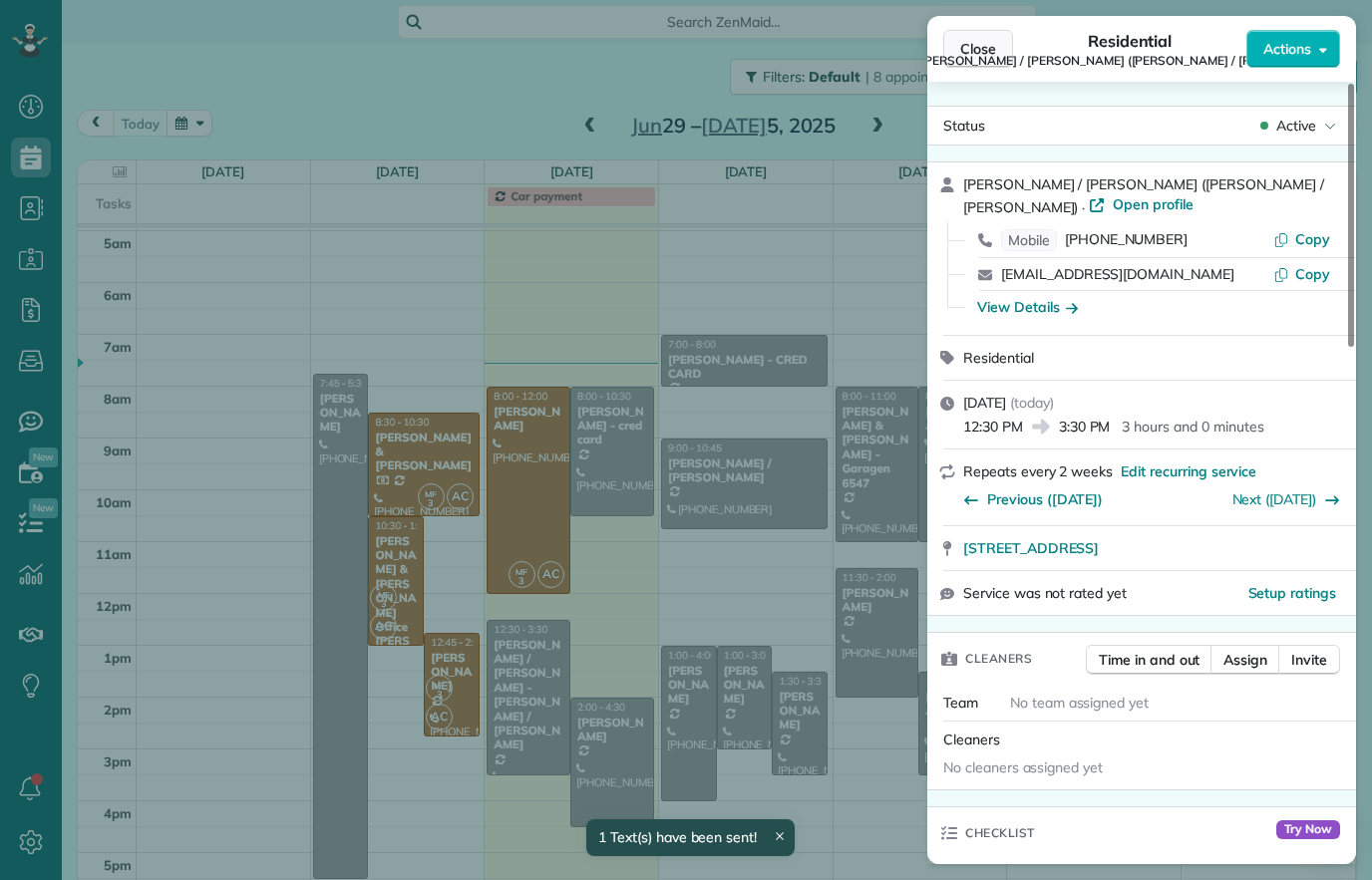 click on "Close" at bounding box center (978, 49) 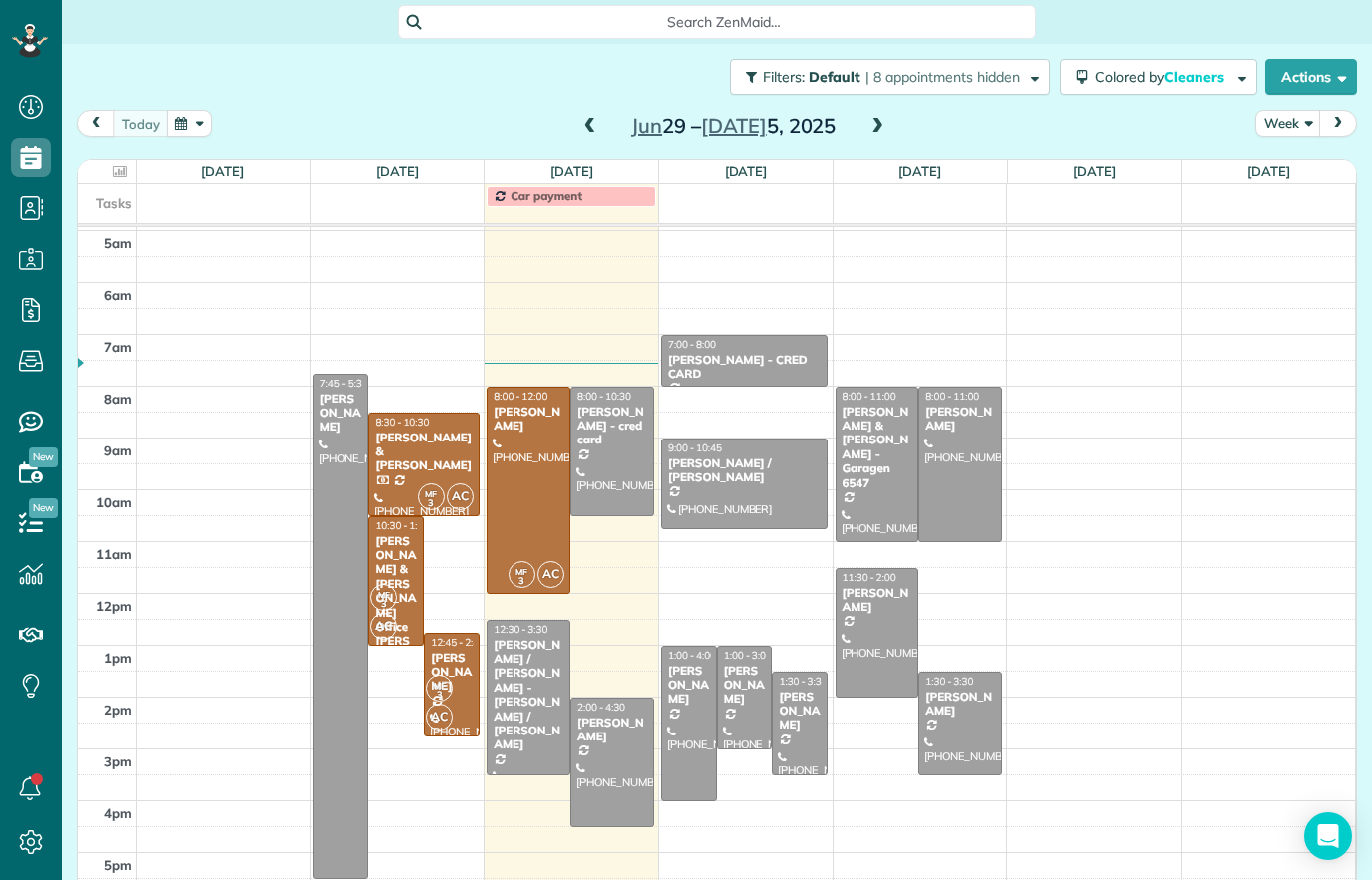 click on "Yesenia / Figueroa - Eddie Cruz / Zelle" at bounding box center [528, 695] 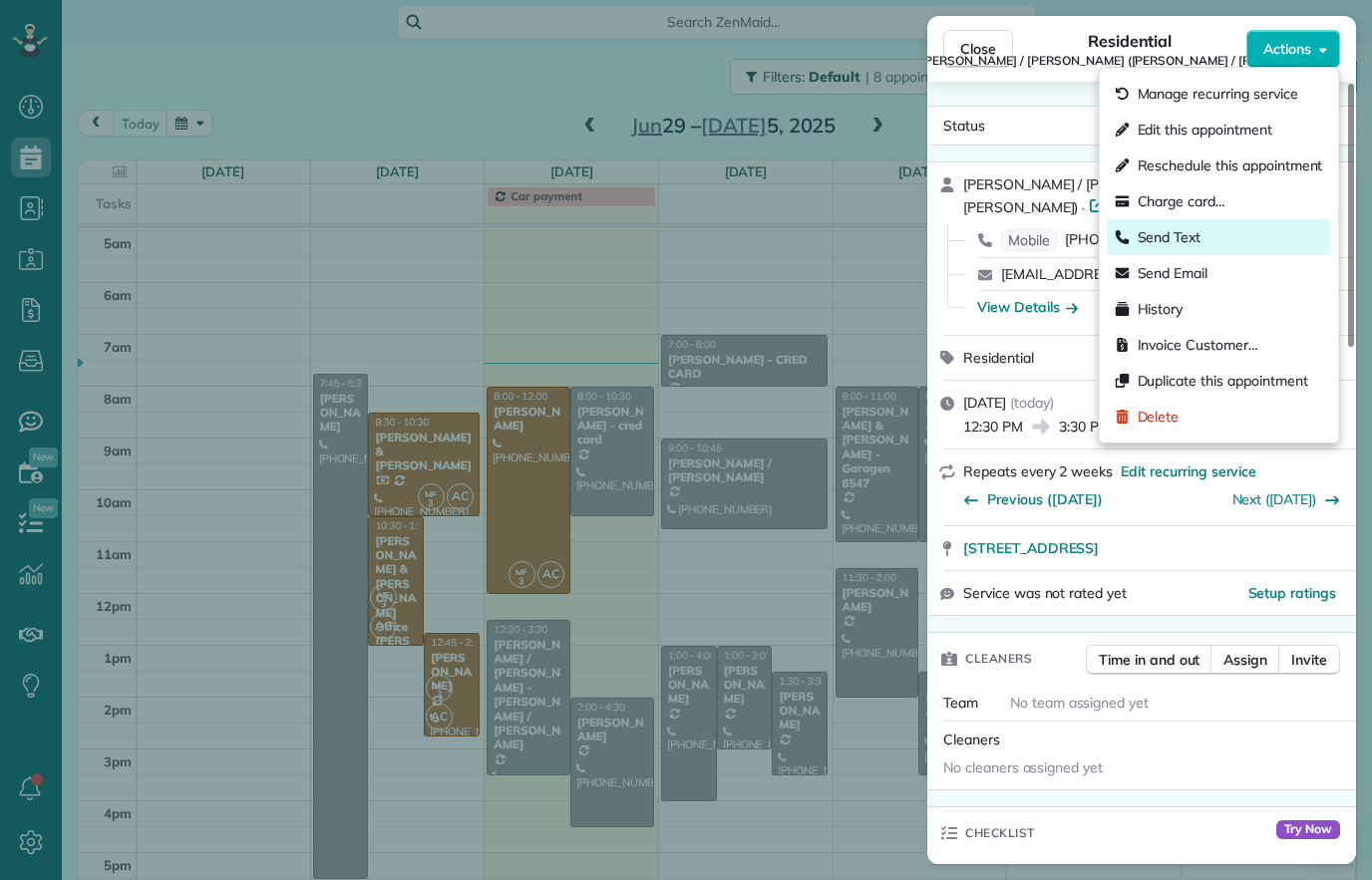 click on "Send Text" at bounding box center [1170, 237] 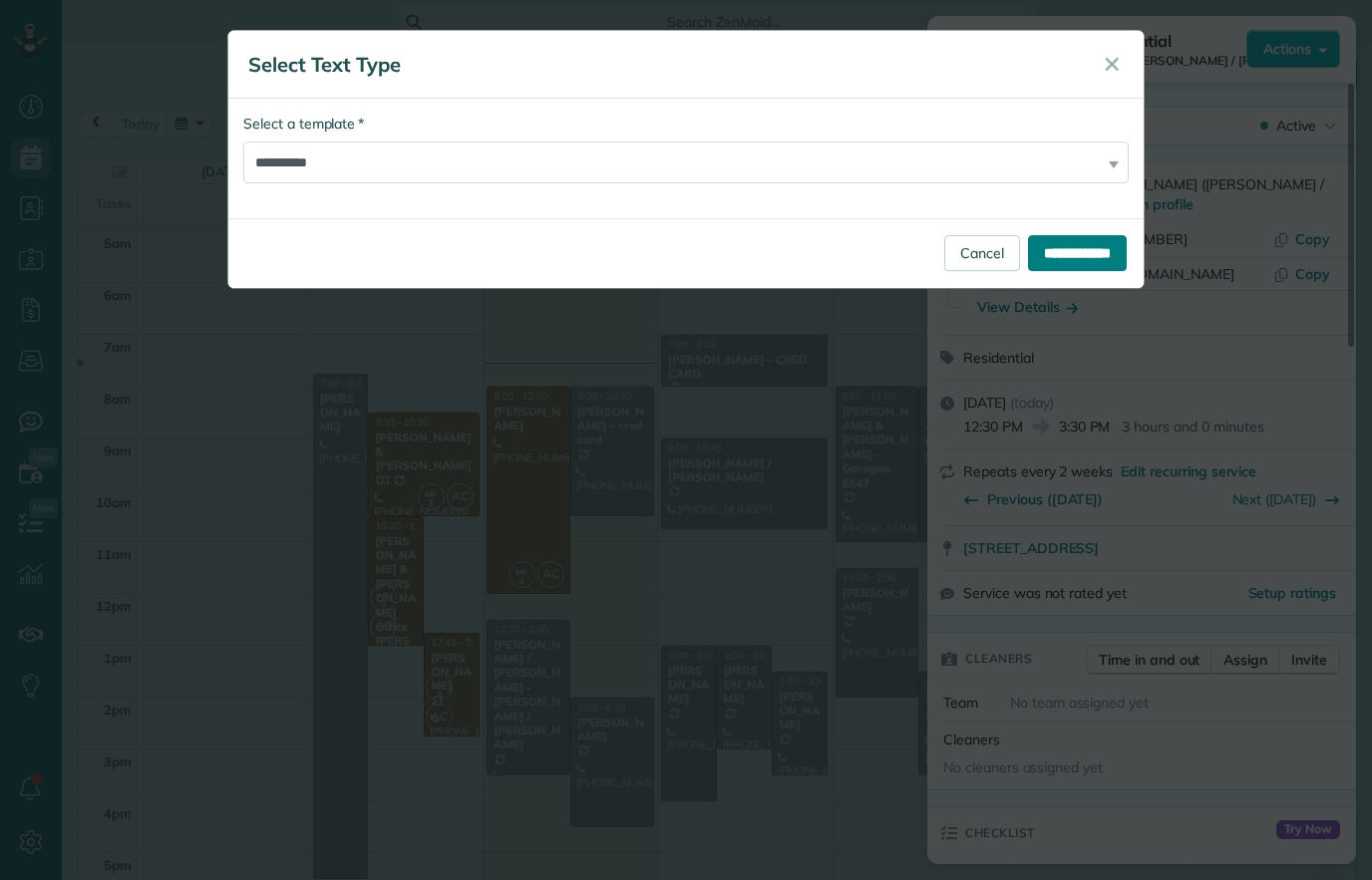 click on "**********" at bounding box center [1077, 253] 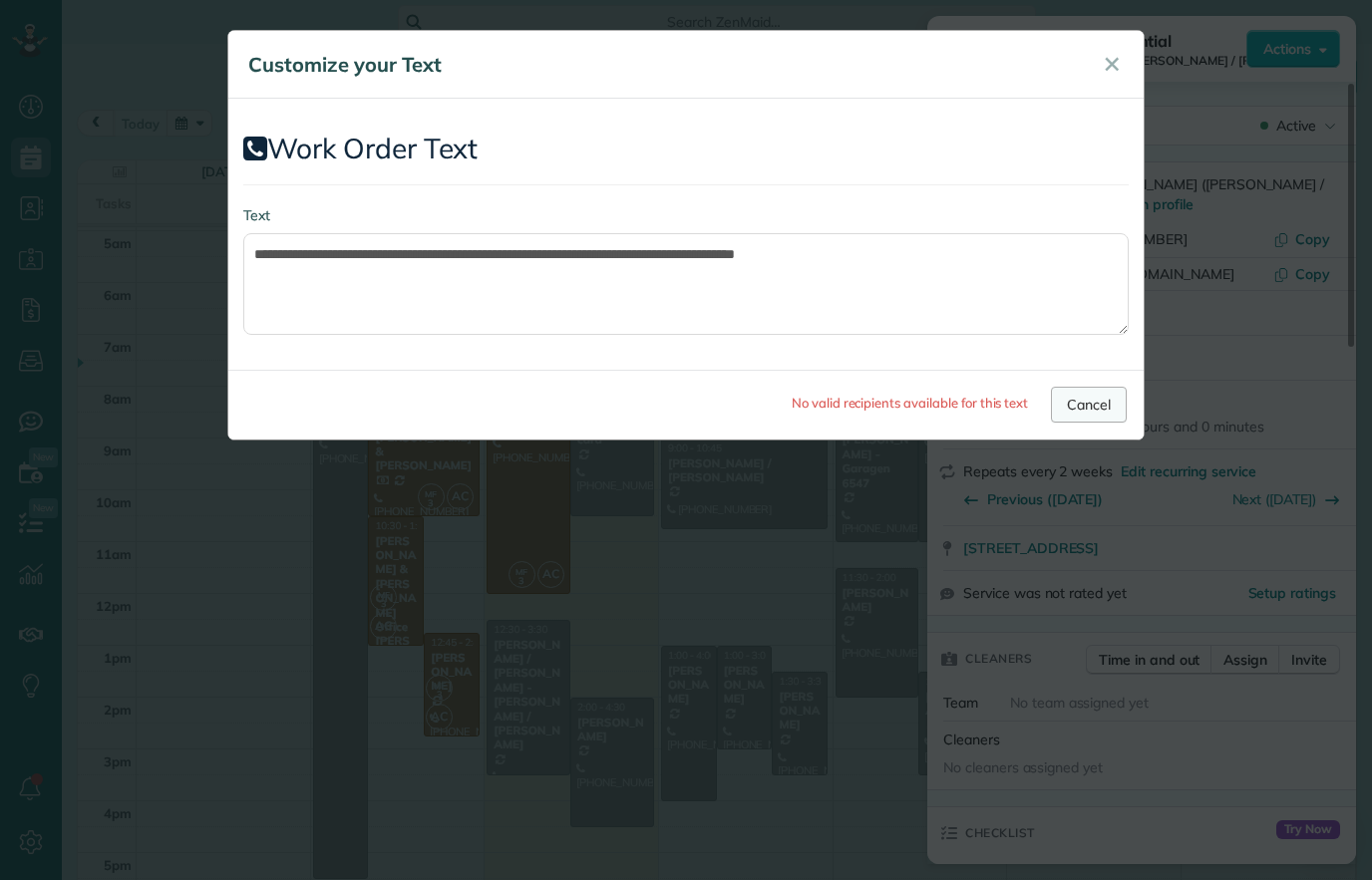 click on "Cancel" at bounding box center [1089, 405] 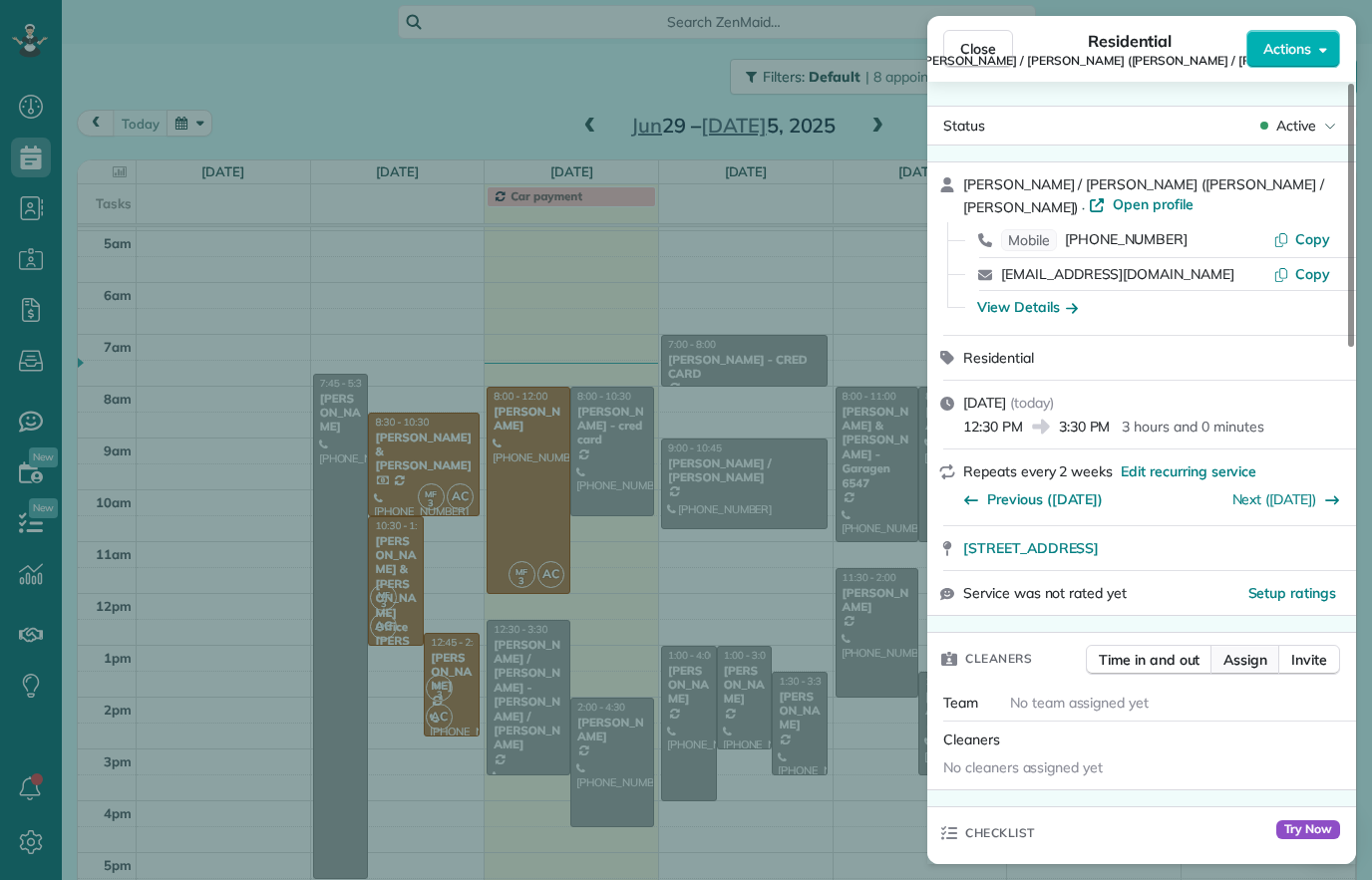 click on "Assign" at bounding box center (1245, 660) 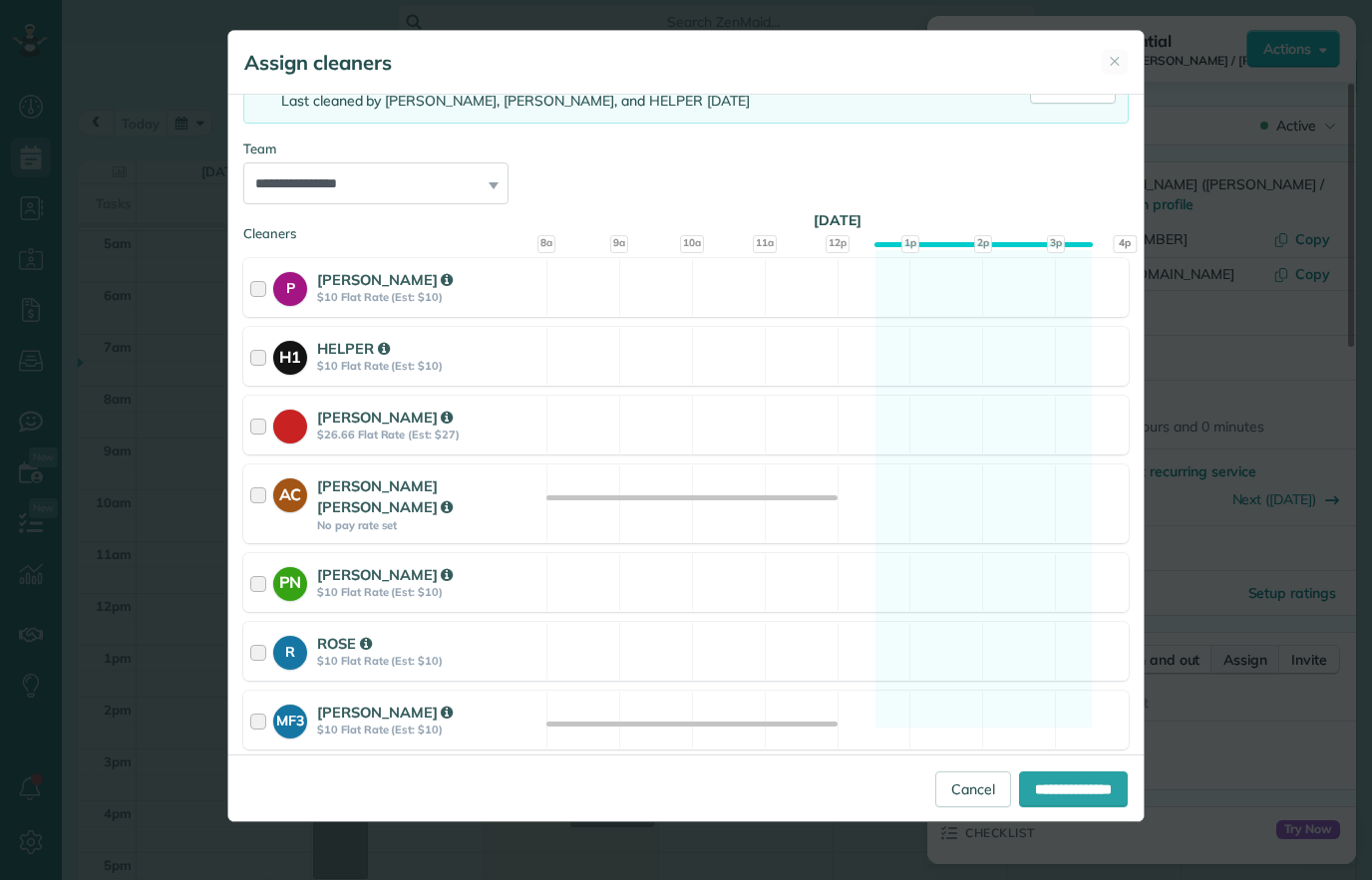 scroll, scrollTop: 193, scrollLeft: 0, axis: vertical 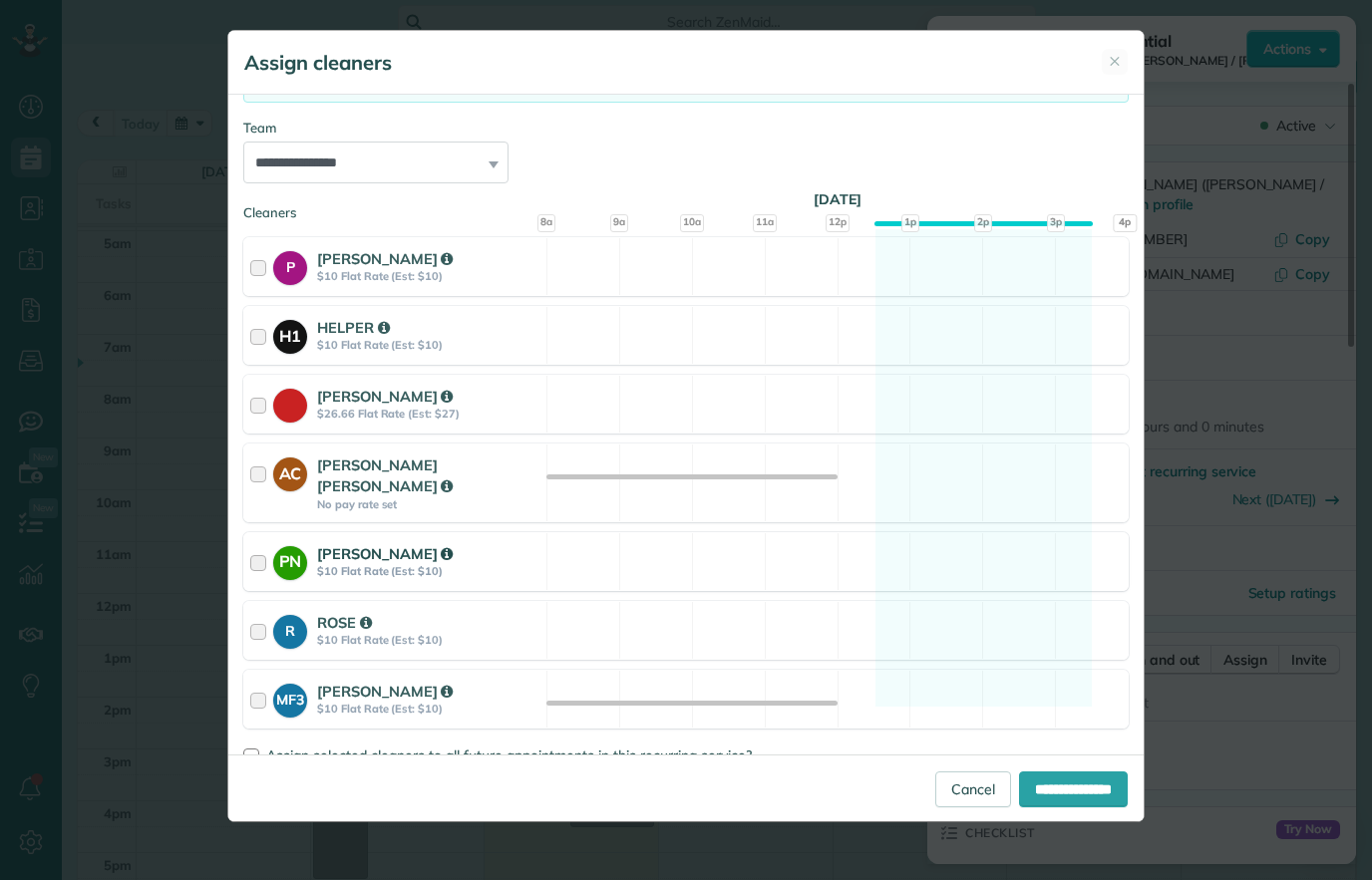 click on "PN
Pollyanna Neto
$10 Flat Rate (Est: $10)
Available" at bounding box center [686, 561] 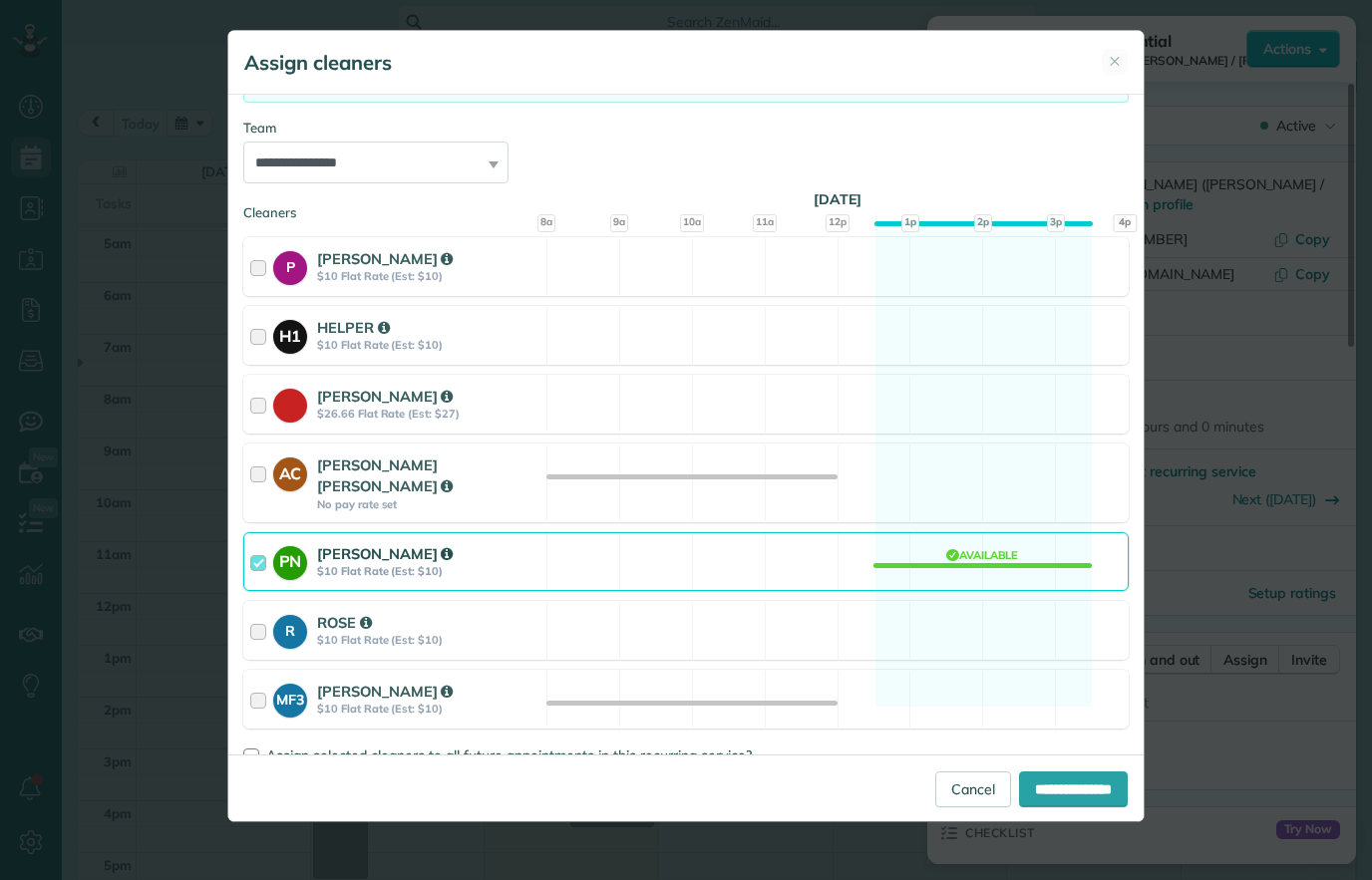 click on "PN
Pollyanna Neto
$10 Flat Rate (Est: $10)
Available" at bounding box center [686, 561] 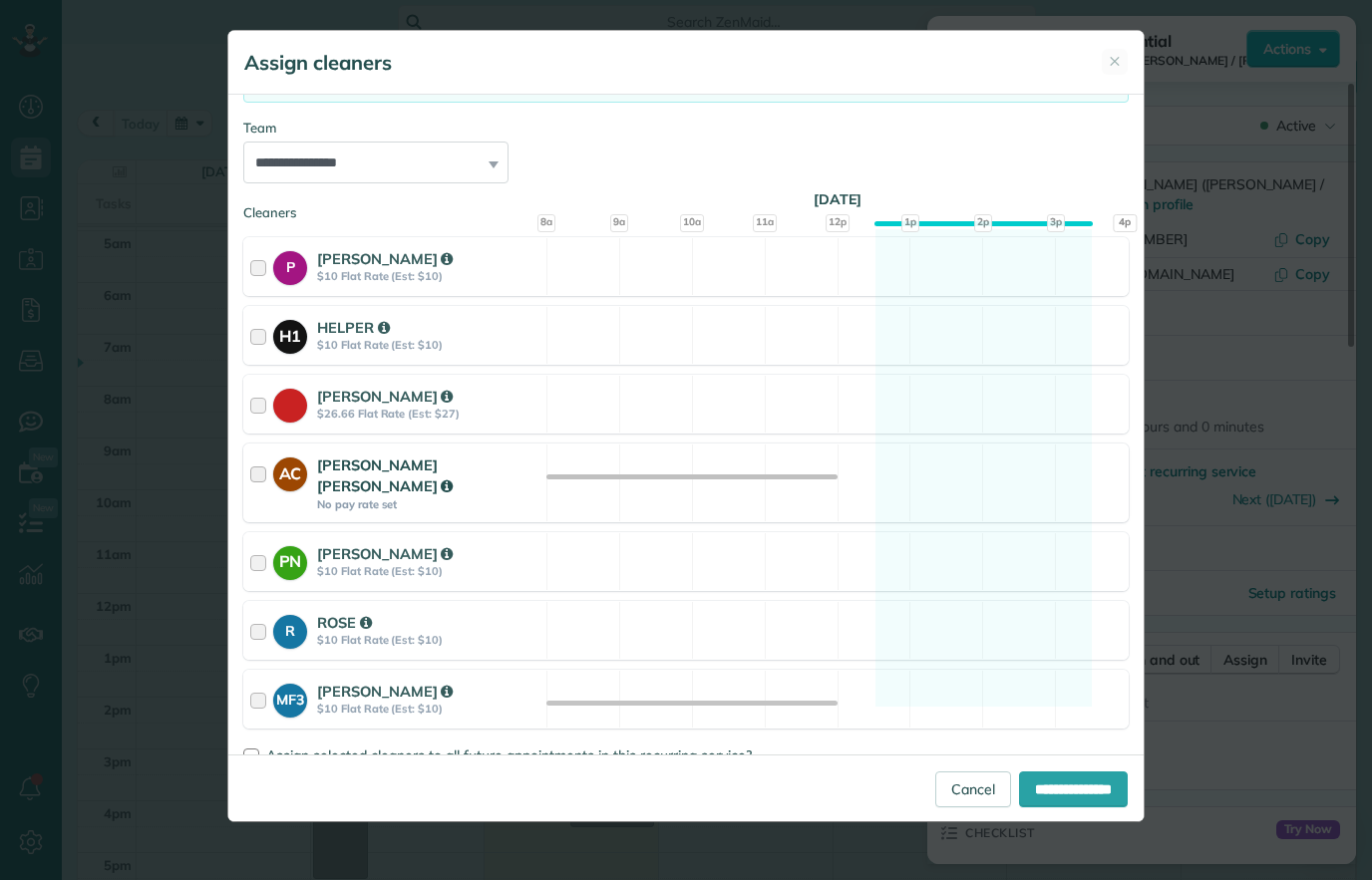 click on "AC
Ana Cristina
No pay rate set
Available" at bounding box center [686, 482] 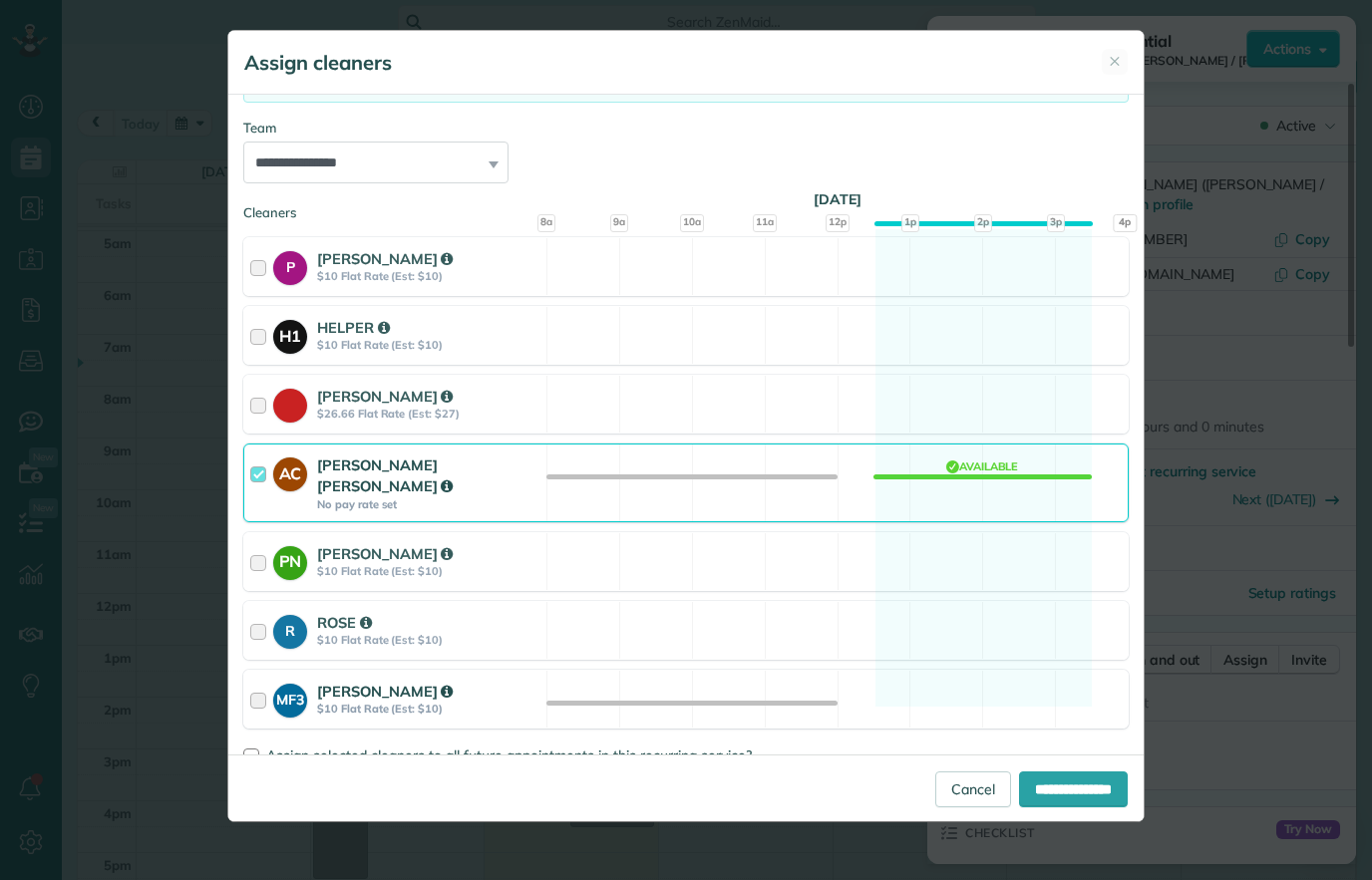 click on "MF3
Miriam Serpa Ferreira
$10 Flat Rate (Est: $10)
Available" at bounding box center (686, 699) 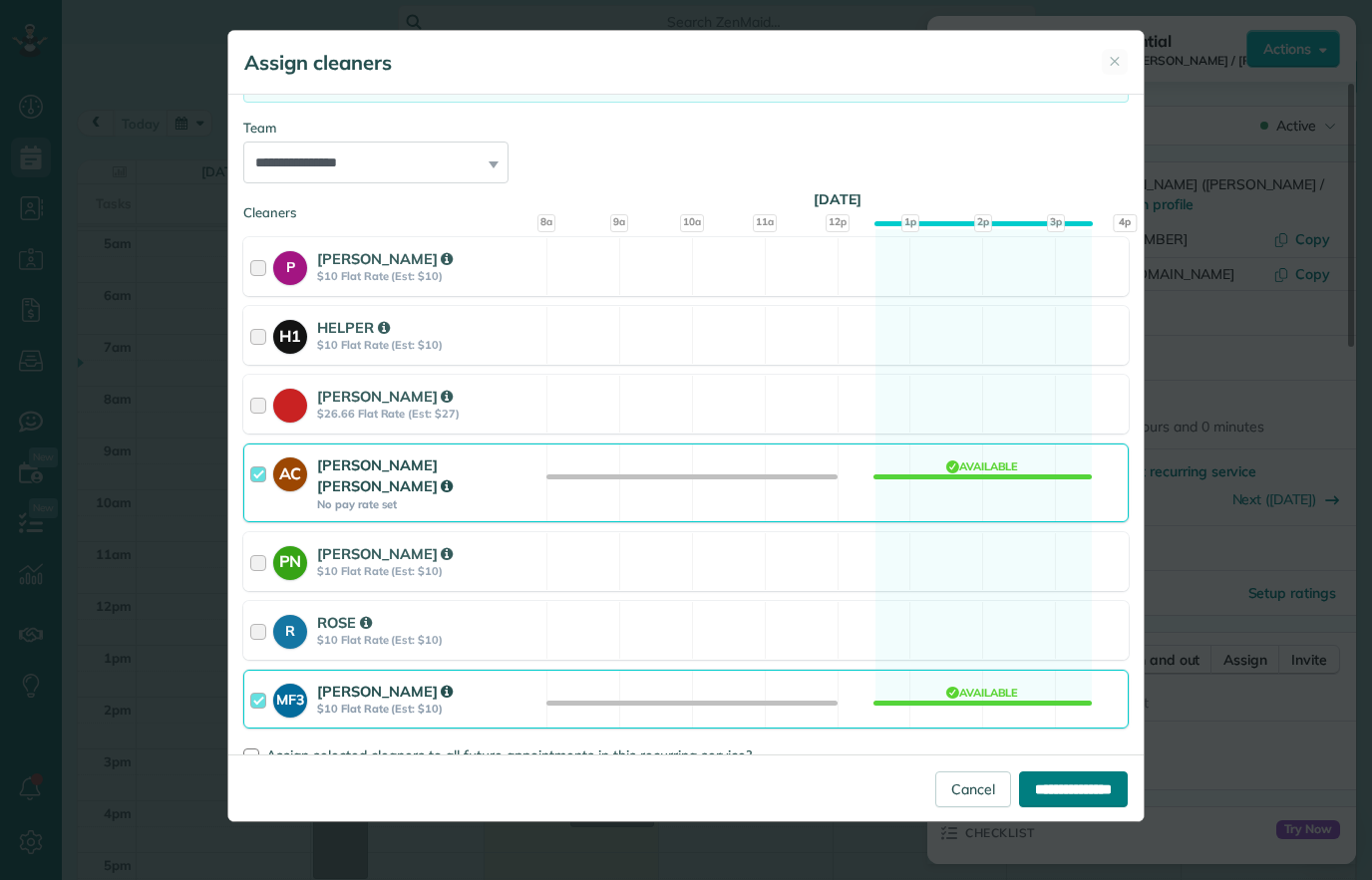 click on "**********" at bounding box center (1073, 789) 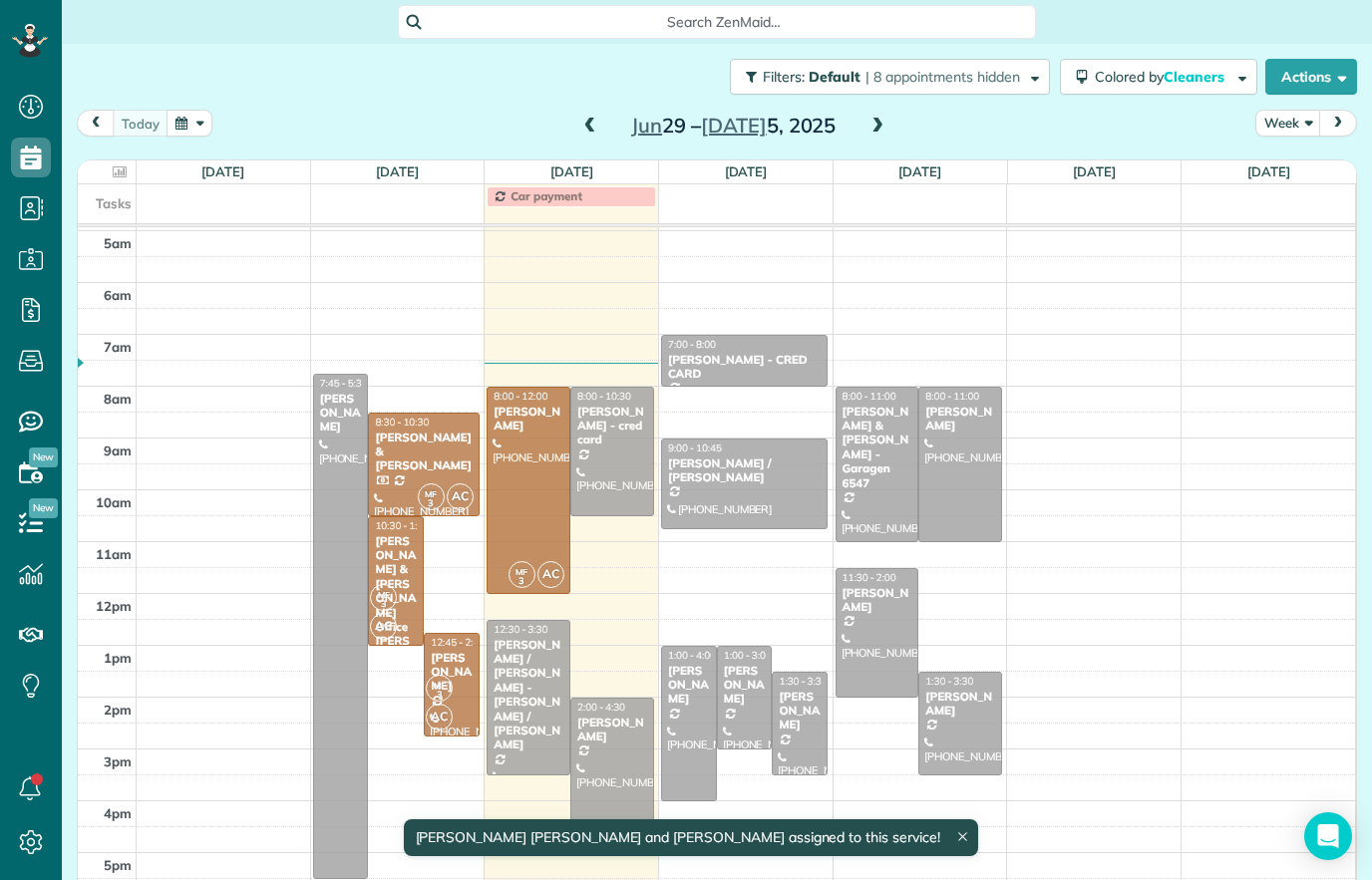 scroll, scrollTop: 151, scrollLeft: 0, axis: vertical 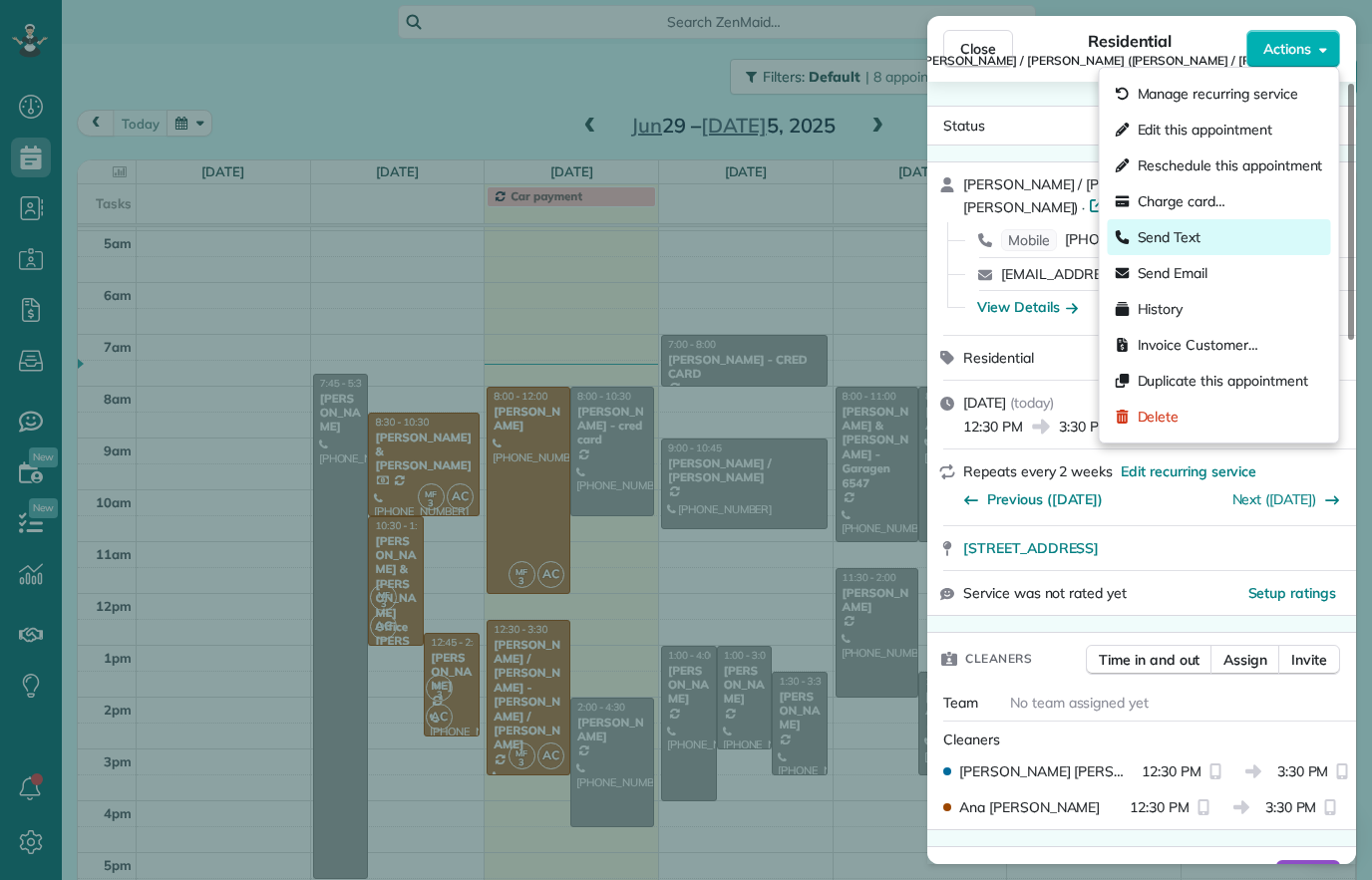 click on "Send Text" at bounding box center [1219, 237] 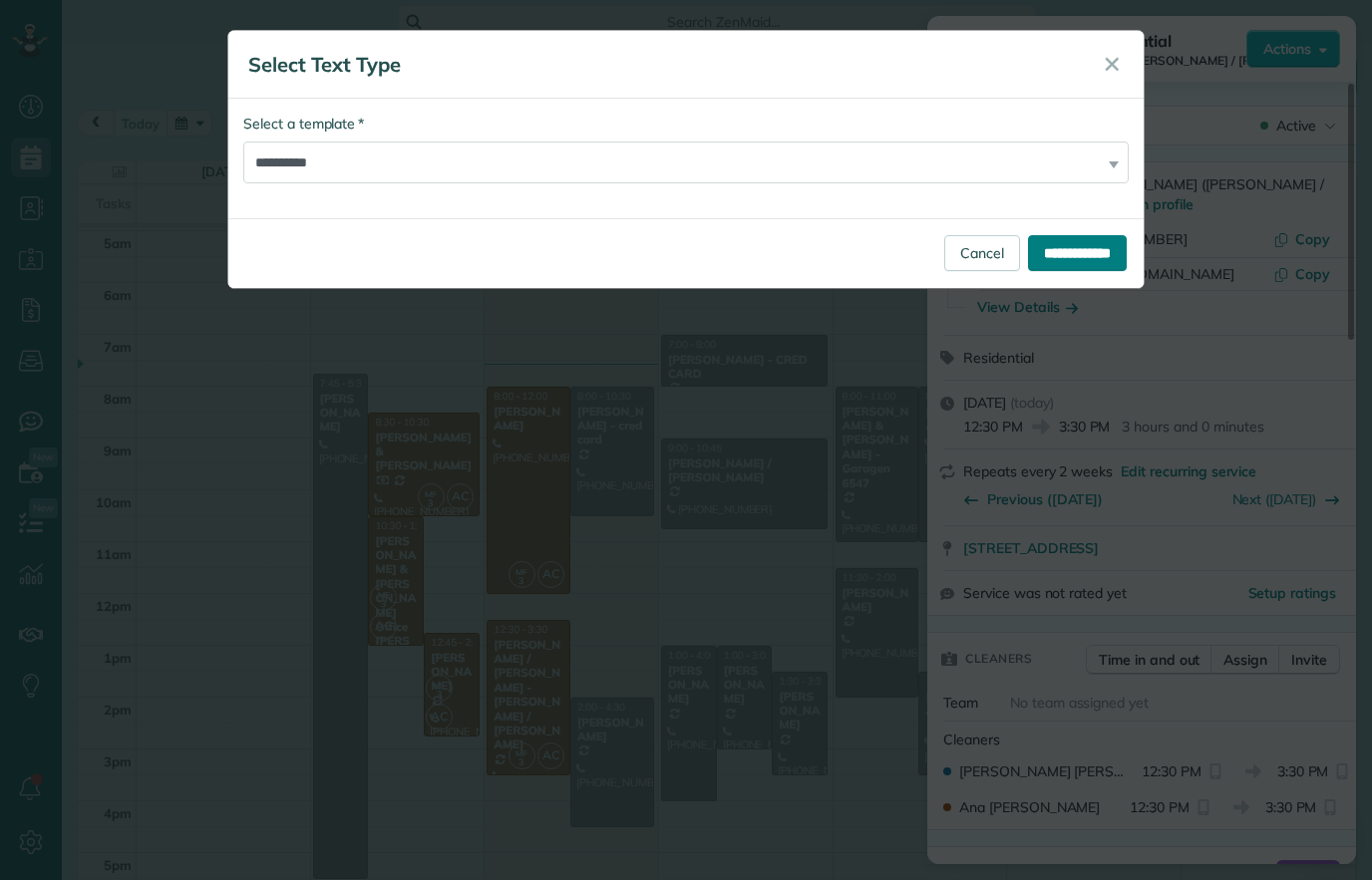 click on "**********" at bounding box center (1077, 253) 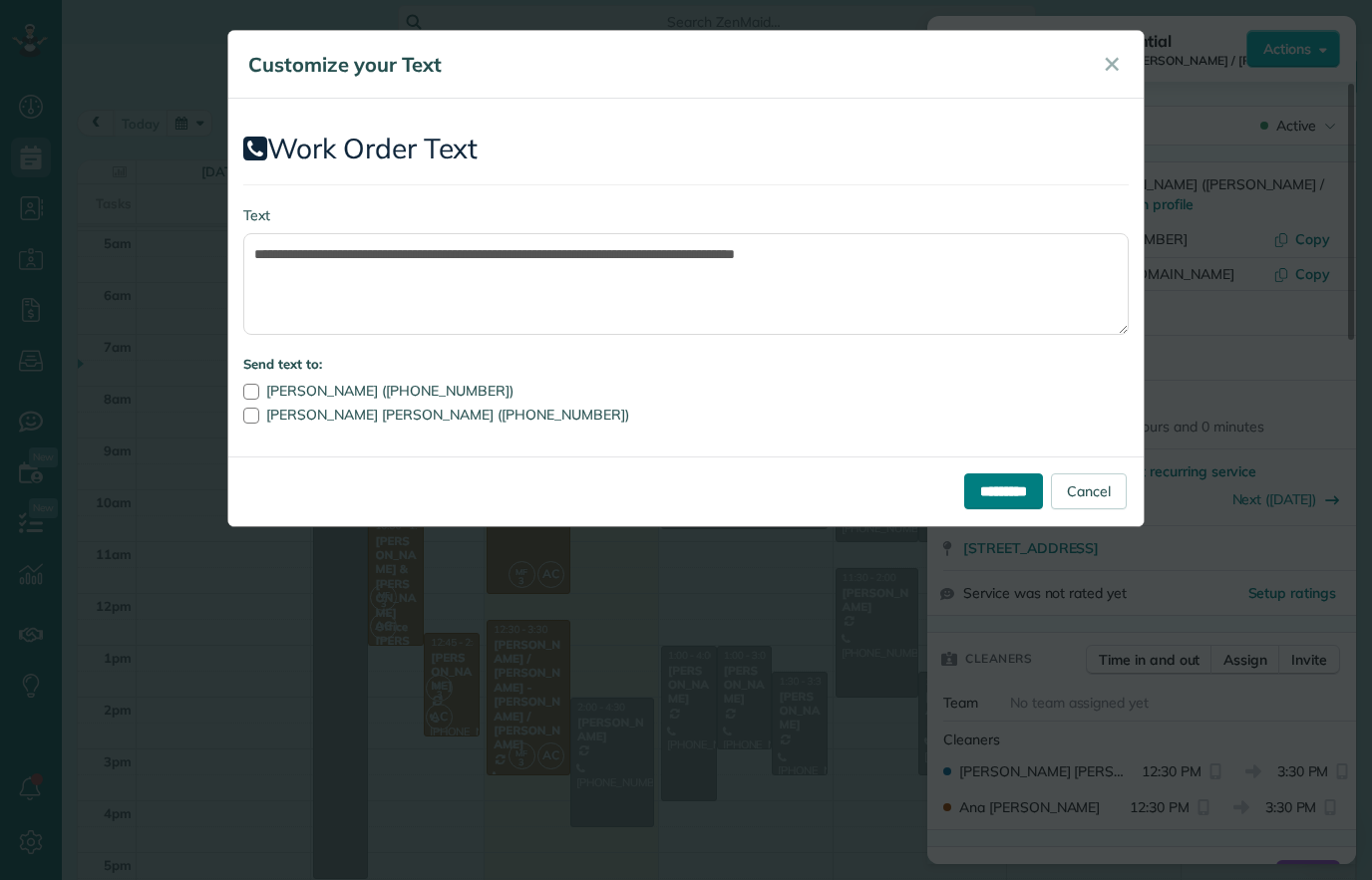 click on "*********" at bounding box center [1003, 491] 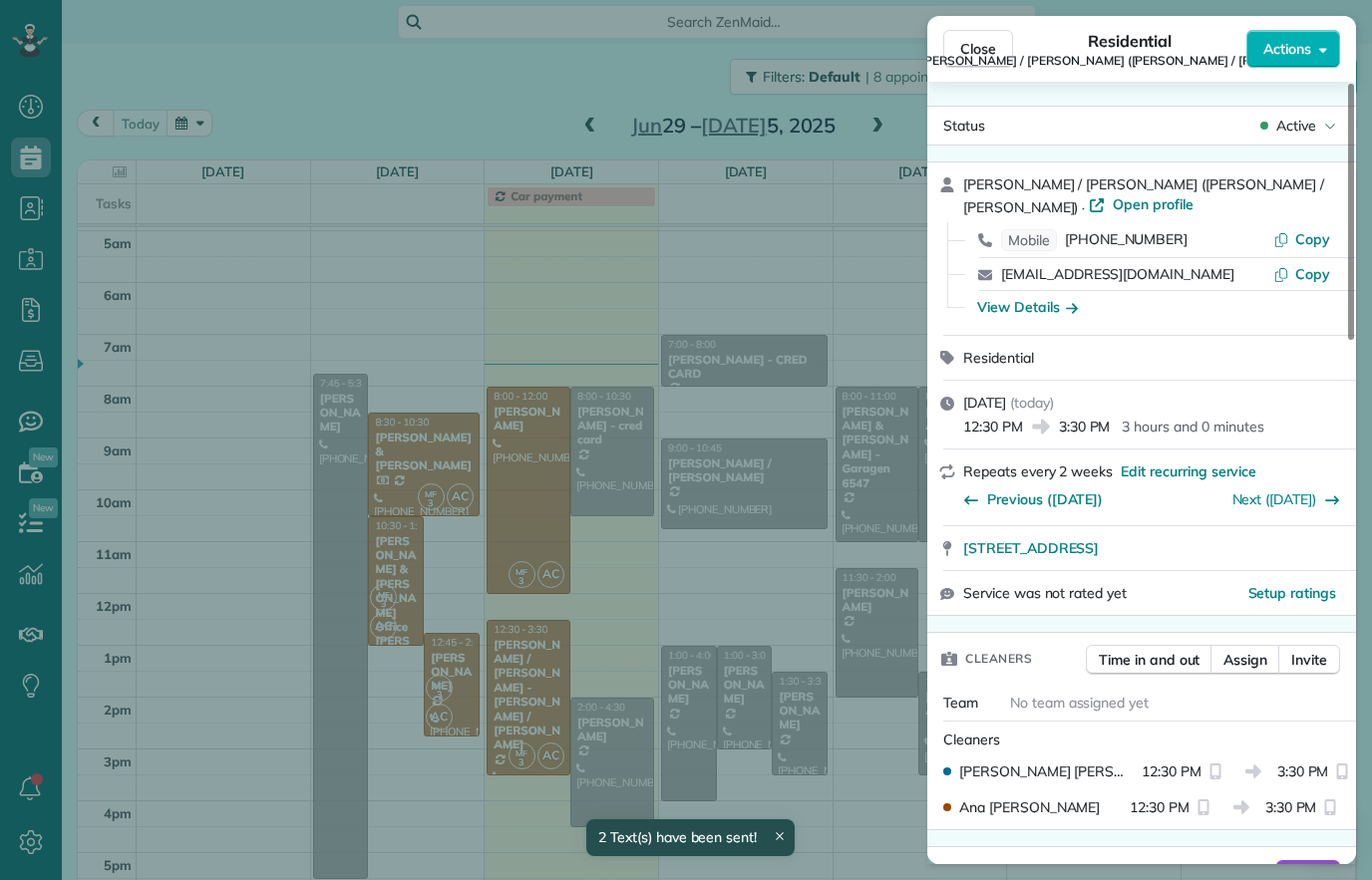 scroll, scrollTop: 151, scrollLeft: 0, axis: vertical 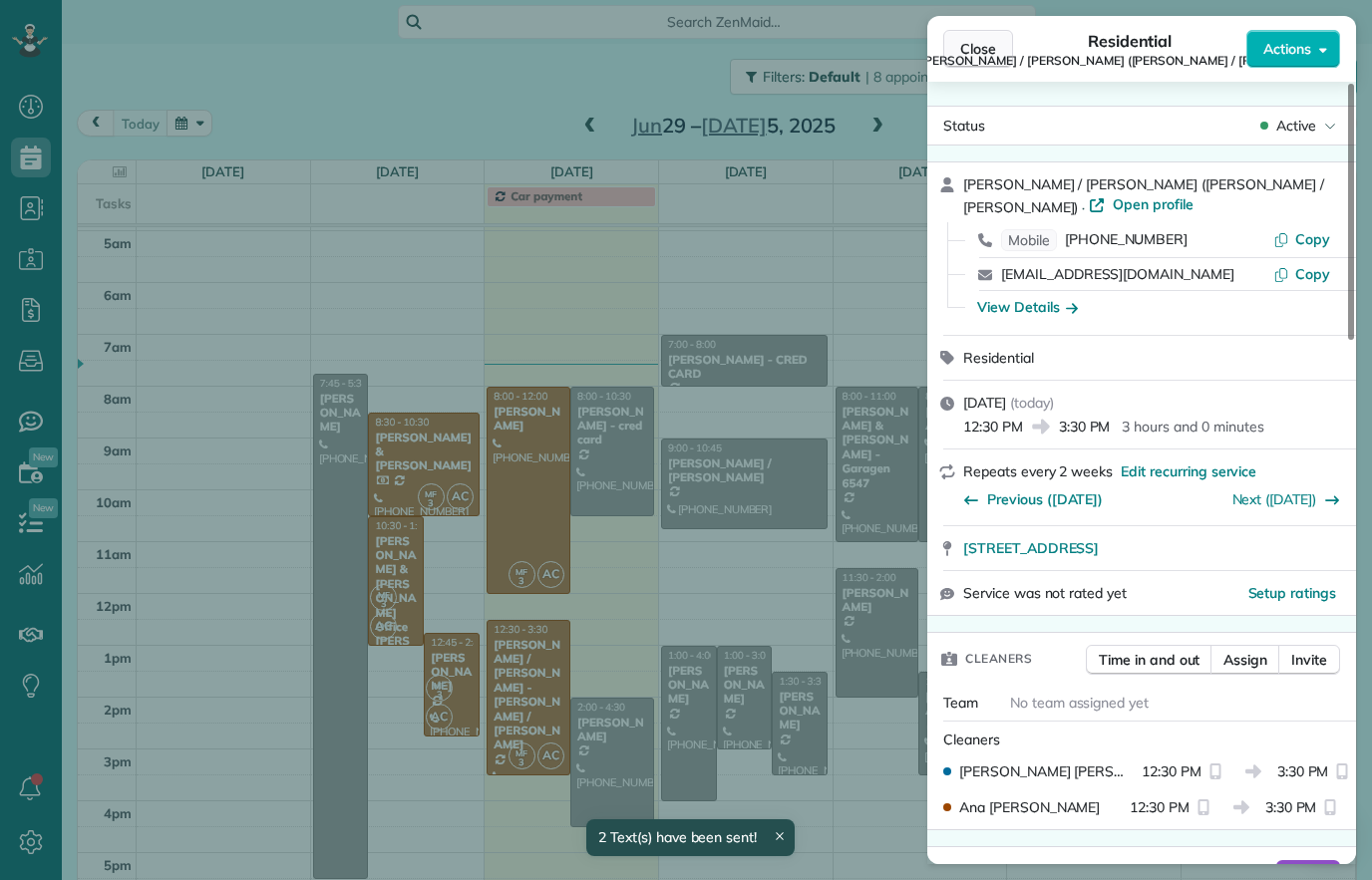 click on "Close" at bounding box center [978, 49] 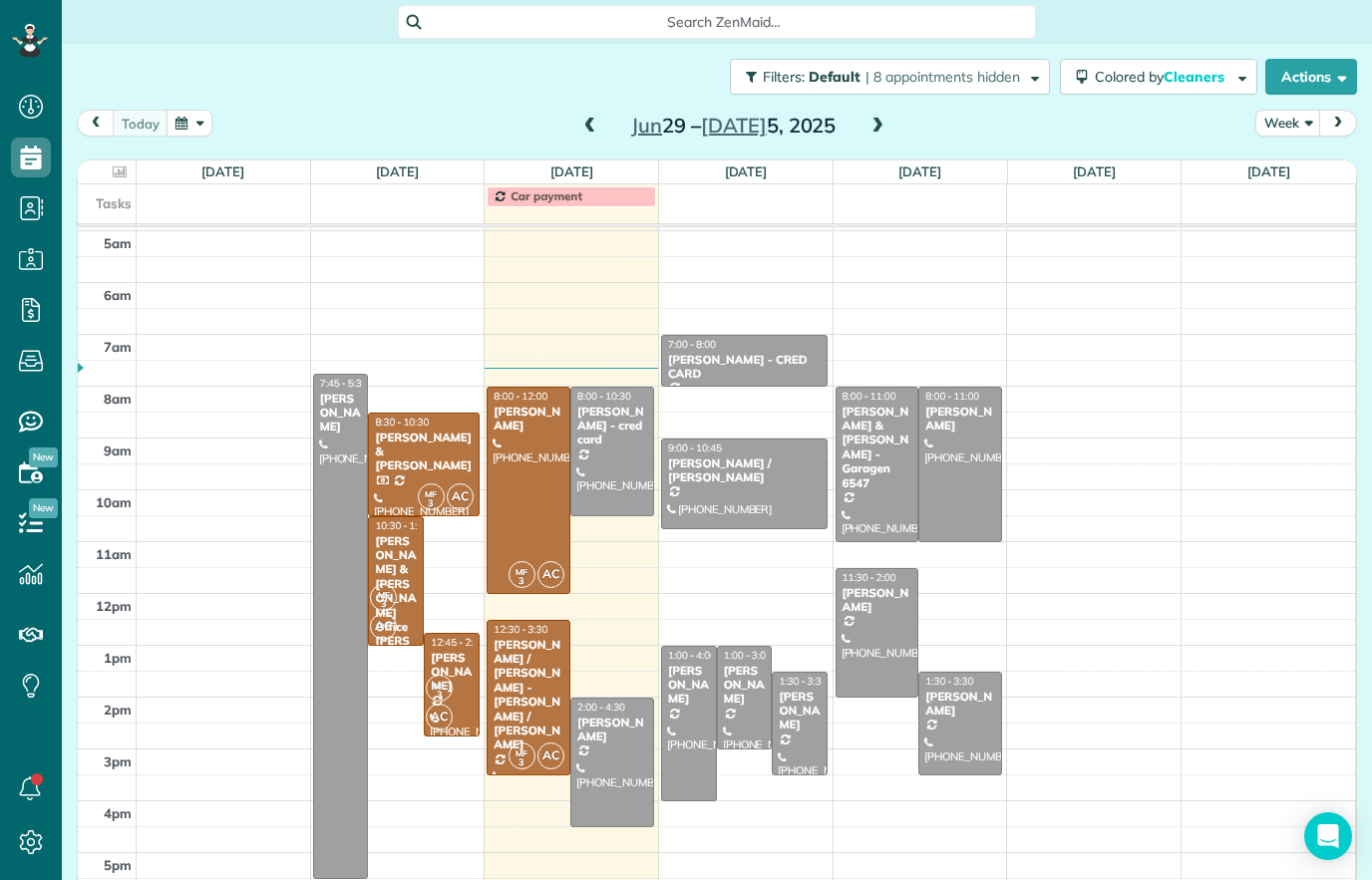 click at bounding box center [612, 762] 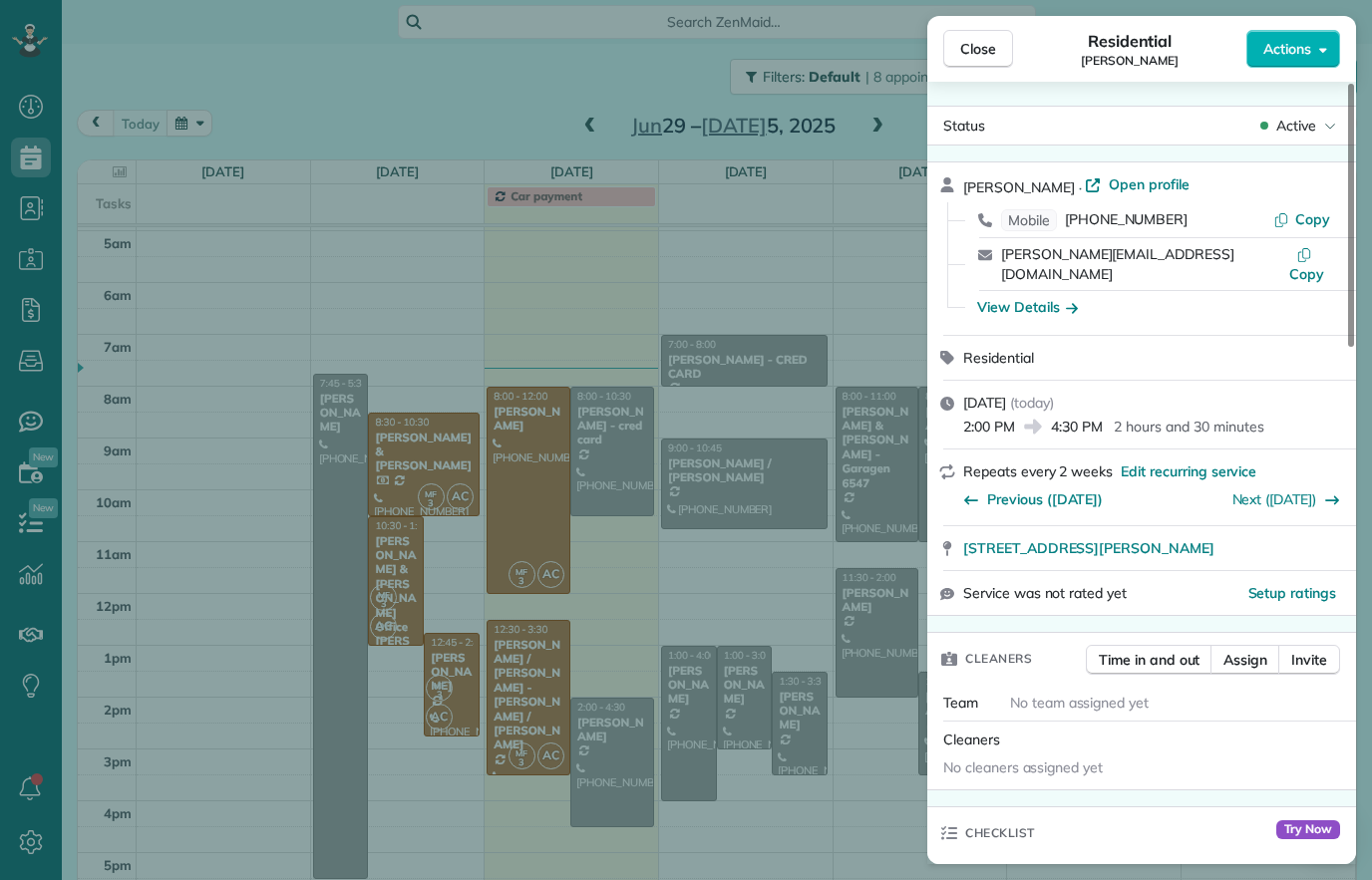 scroll, scrollTop: 0, scrollLeft: 0, axis: both 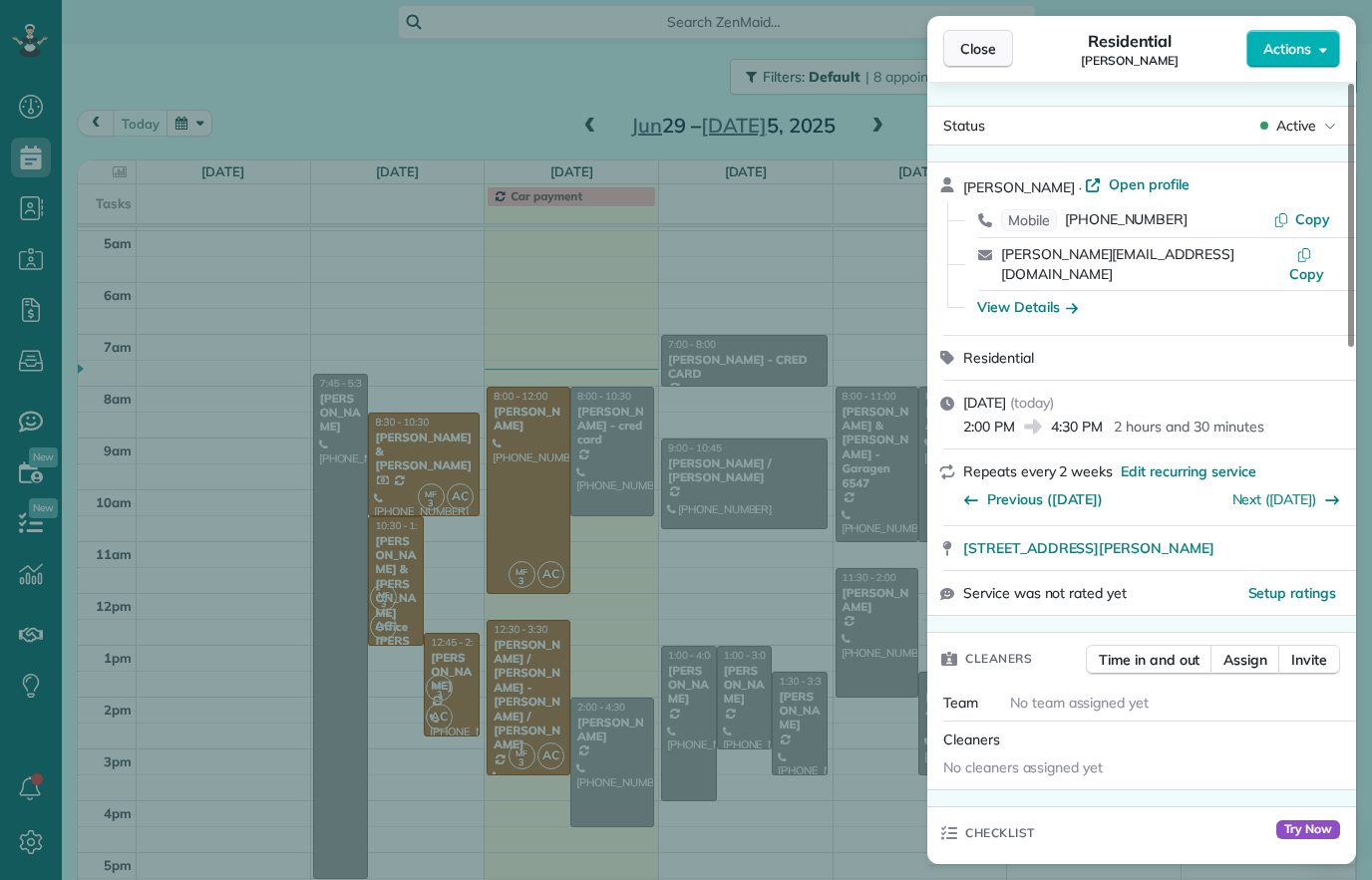 click on "Close" at bounding box center [978, 49] 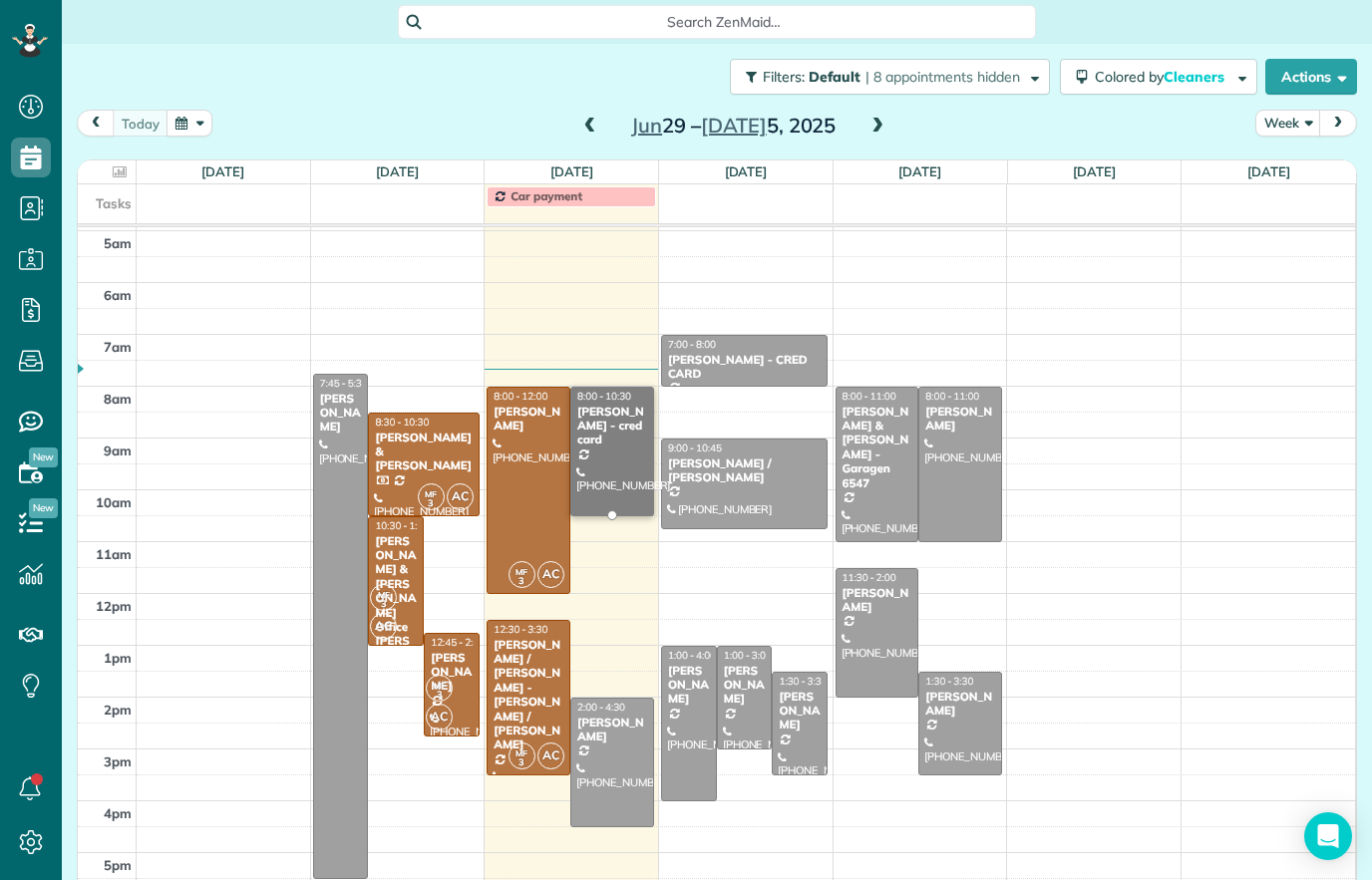 click on "(407) 325-2241" at bounding box center [612, 480] 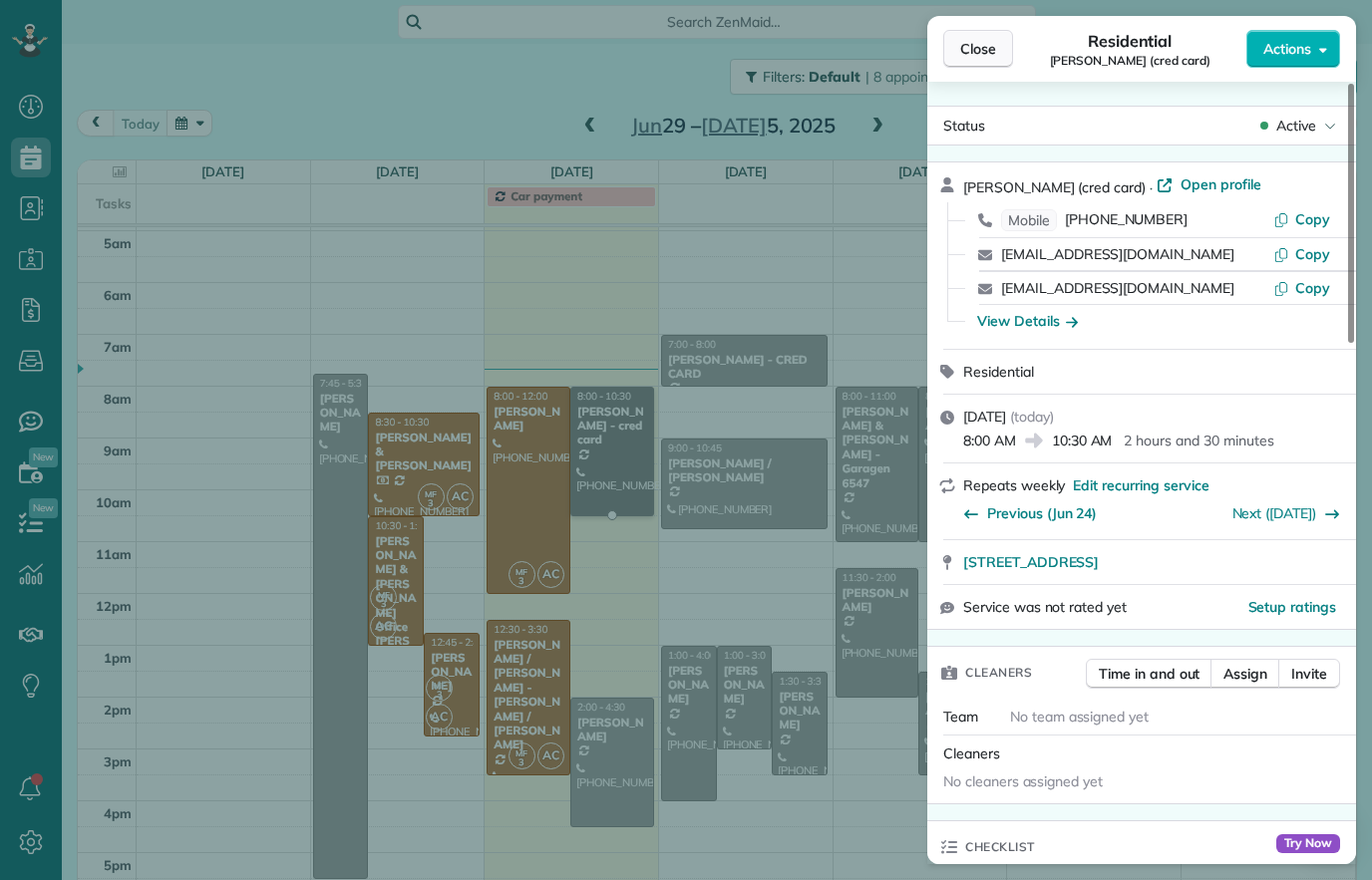 click on "Close" at bounding box center (978, 49) 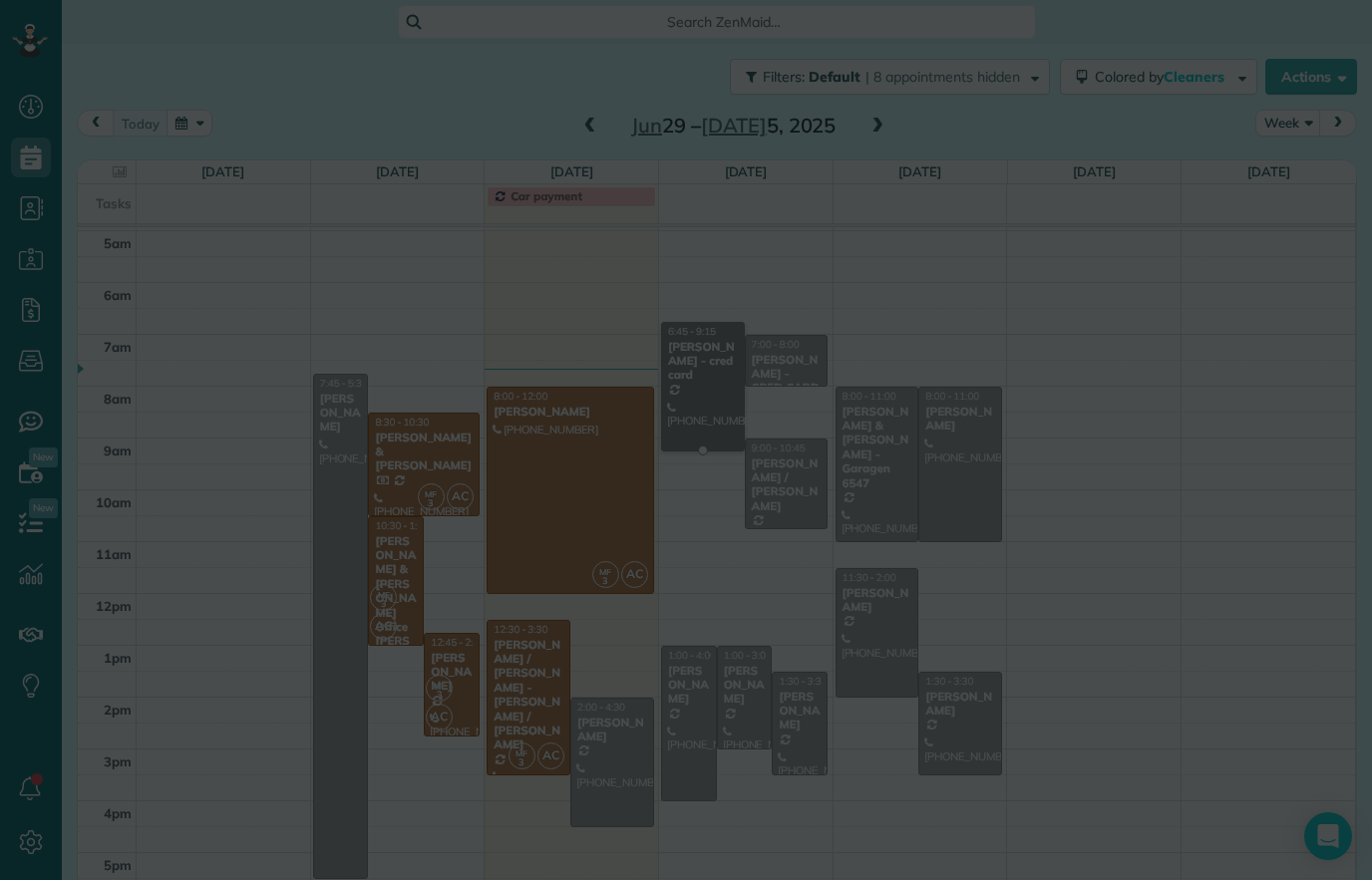 scroll, scrollTop: 151, scrollLeft: 0, axis: vertical 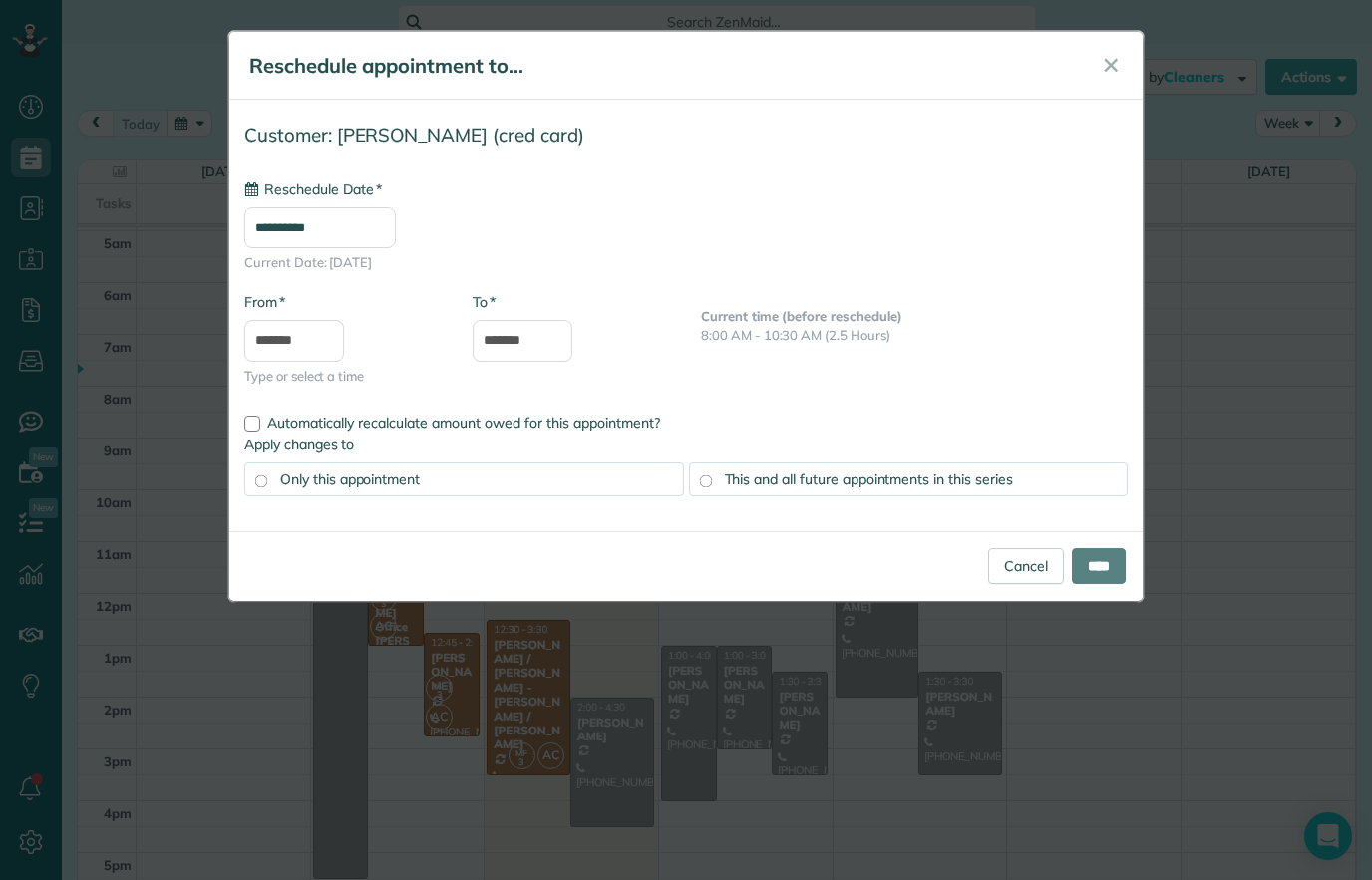 type on "**********" 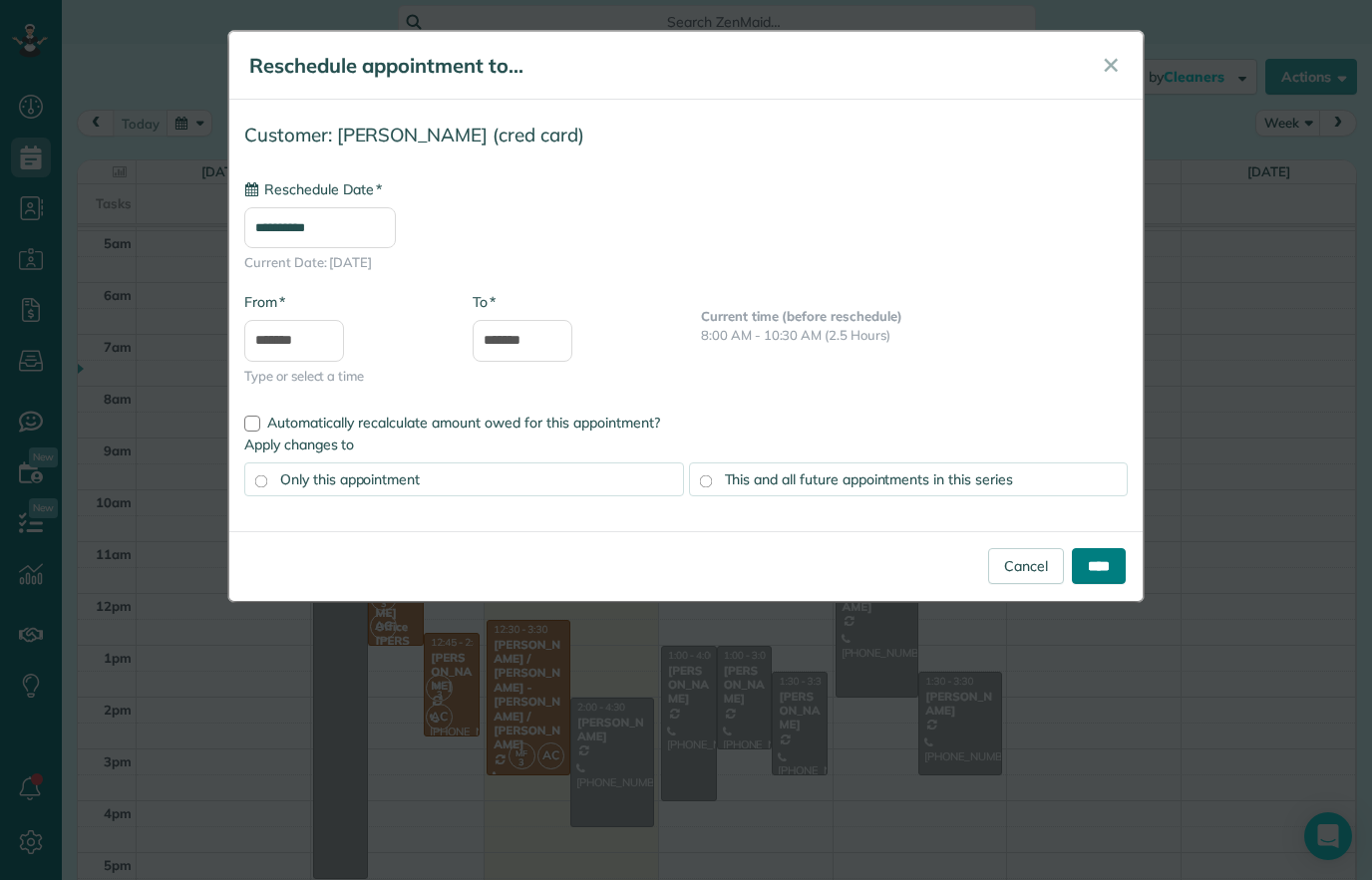 click on "****" at bounding box center [1099, 566] 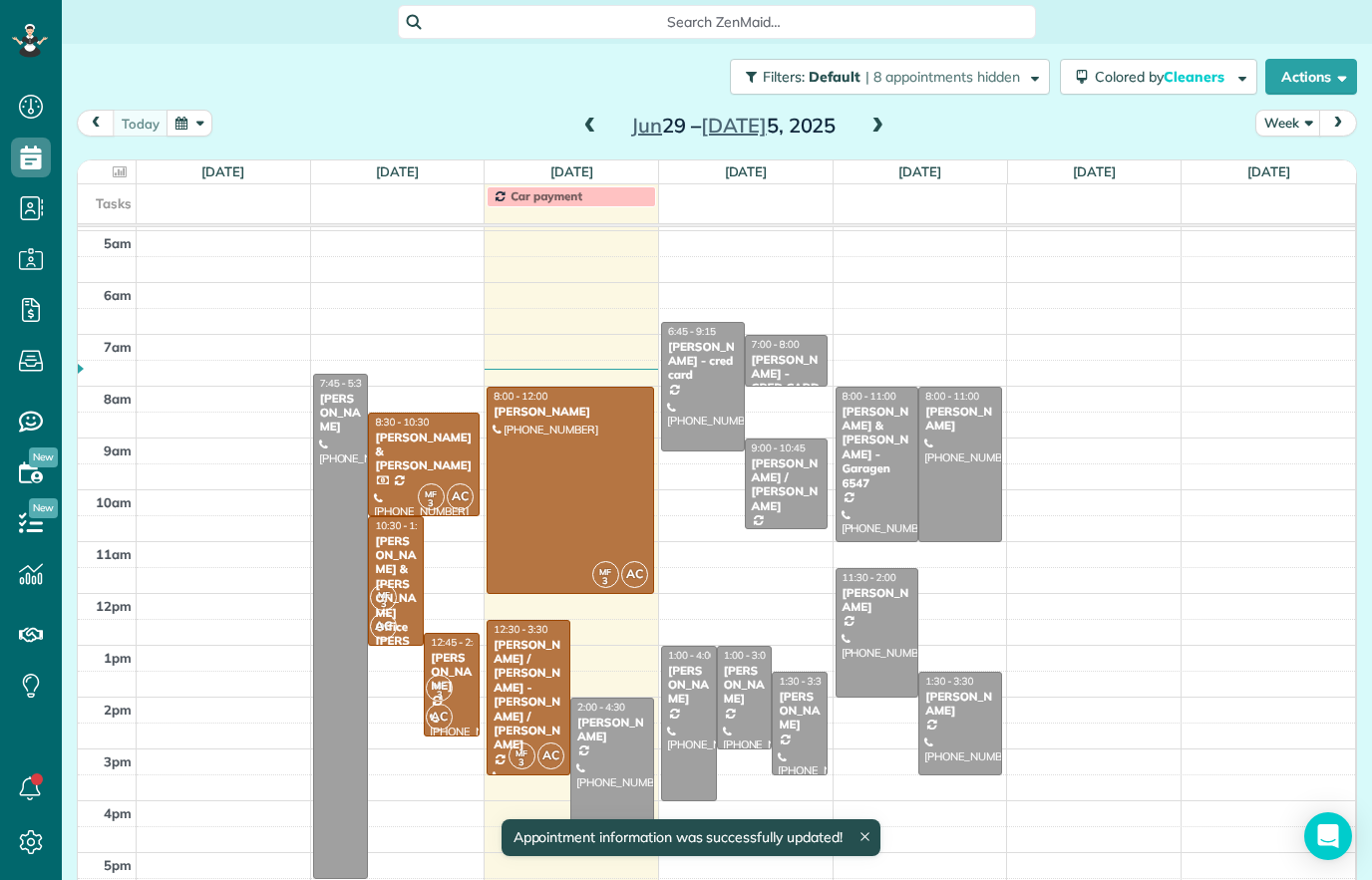 scroll, scrollTop: 151, scrollLeft: 0, axis: vertical 